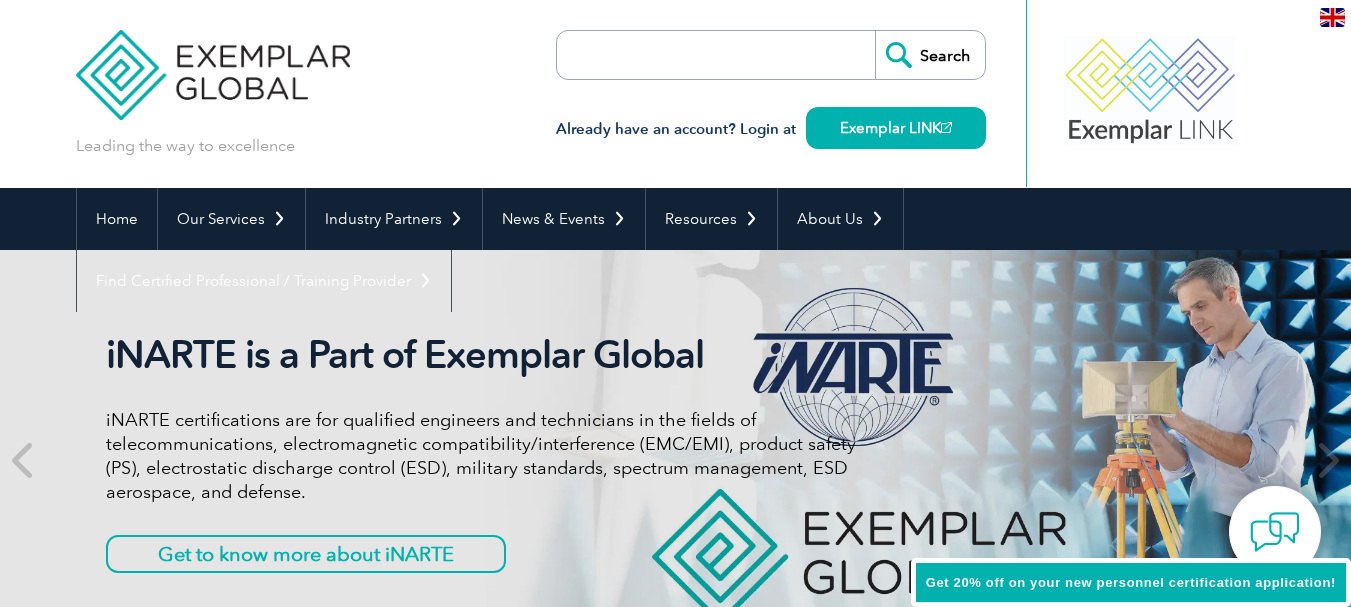 scroll, scrollTop: 0, scrollLeft: 0, axis: both 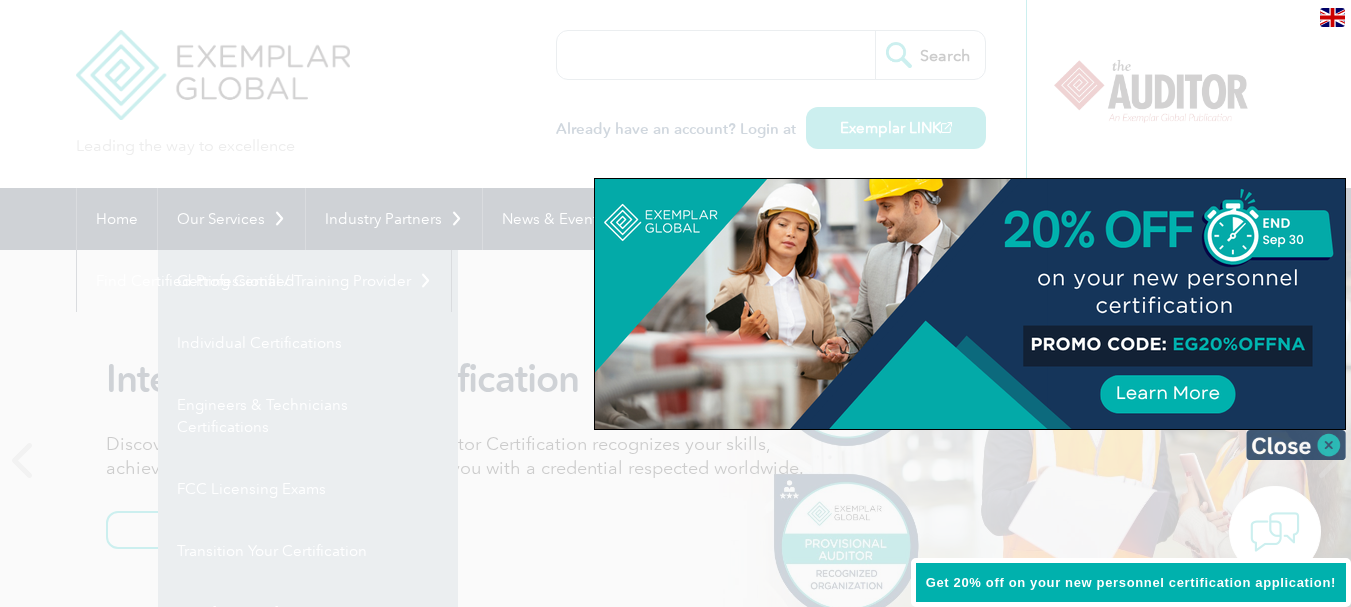click at bounding box center [1296, 445] 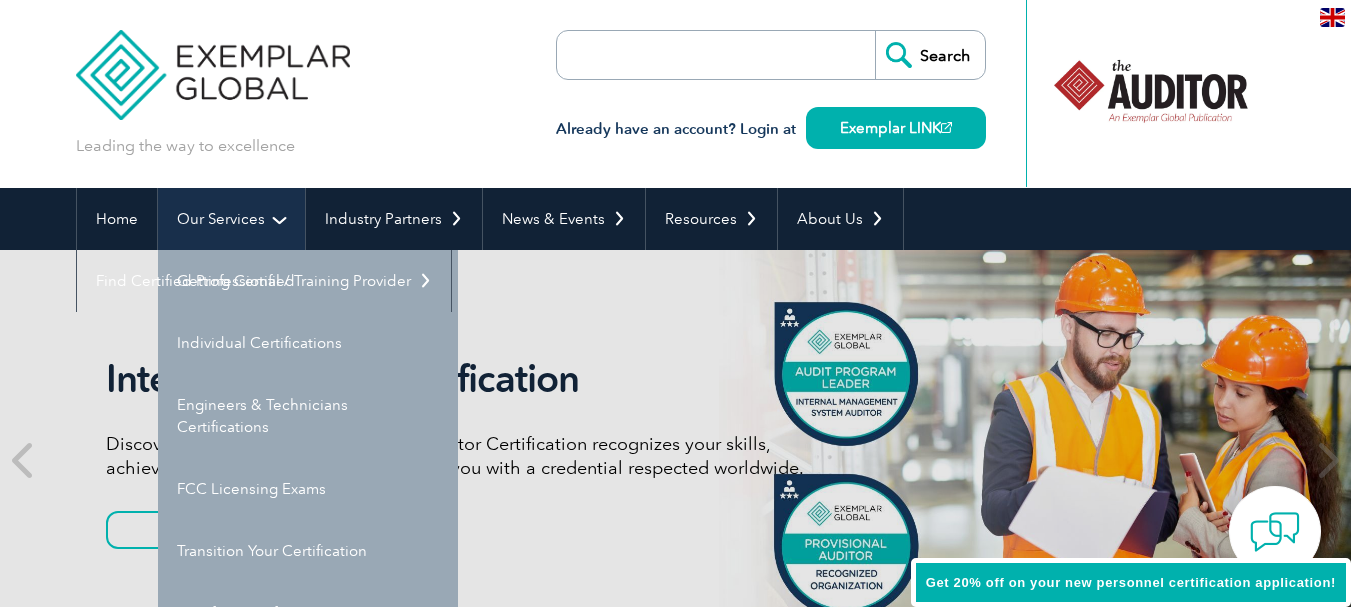 click on "Our Services" at bounding box center (231, 219) 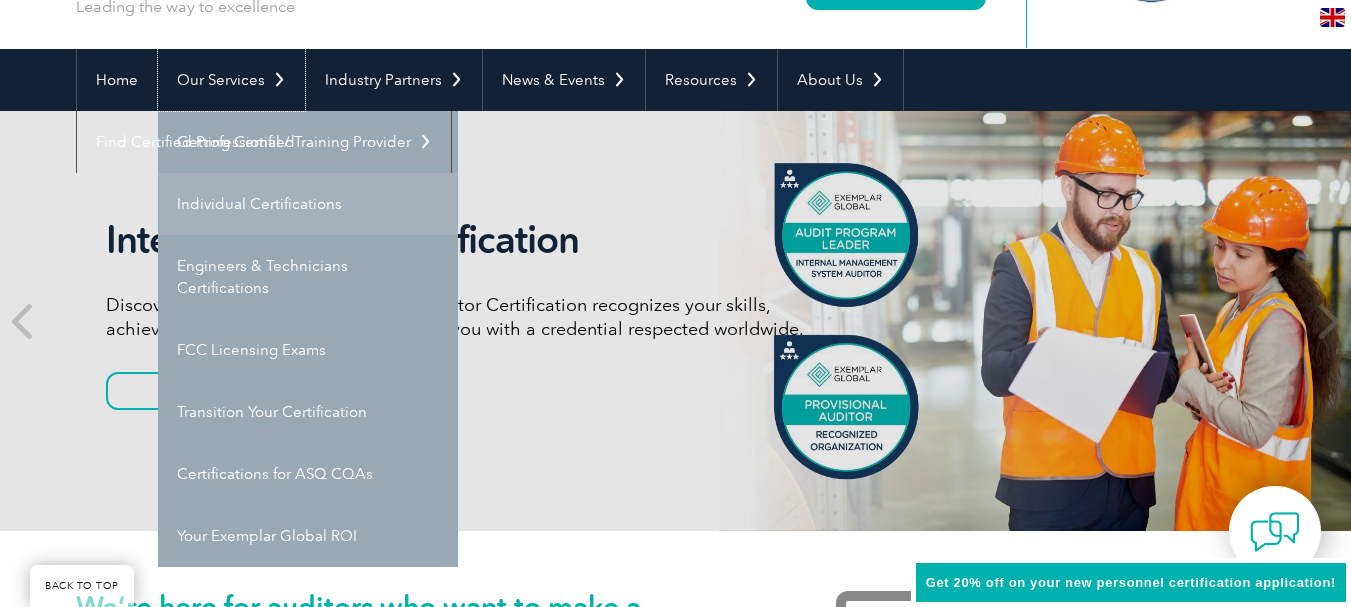 scroll, scrollTop: 200, scrollLeft: 0, axis: vertical 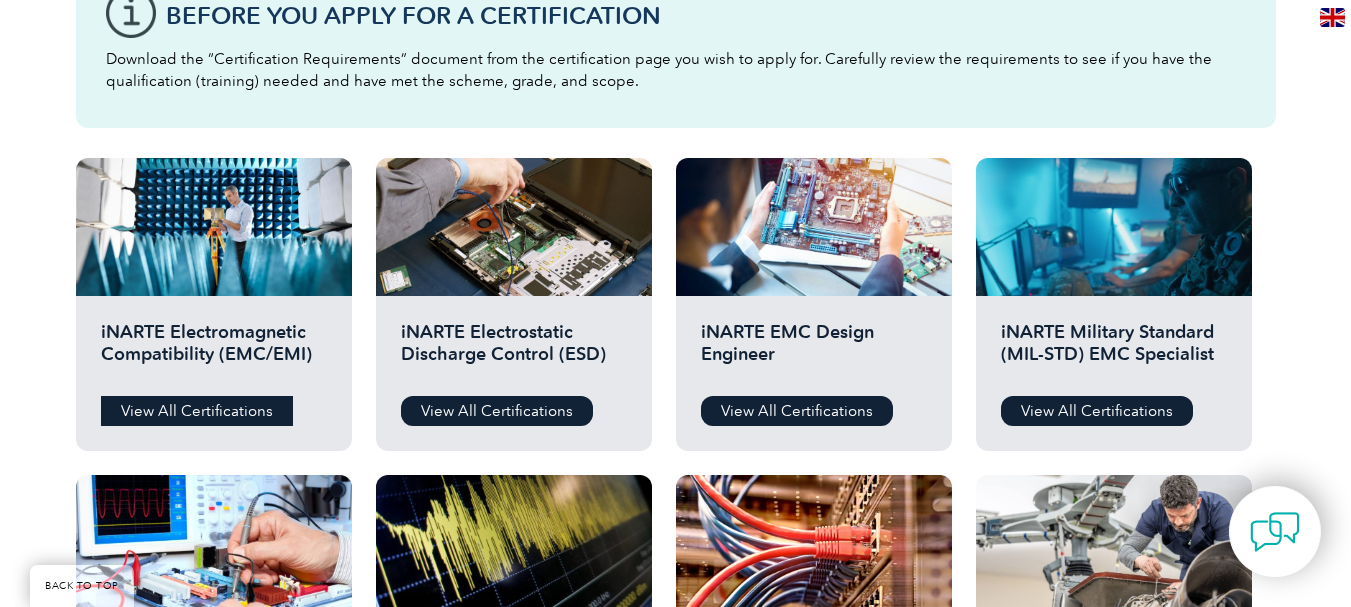 click on "View All Certifications" at bounding box center (197, 411) 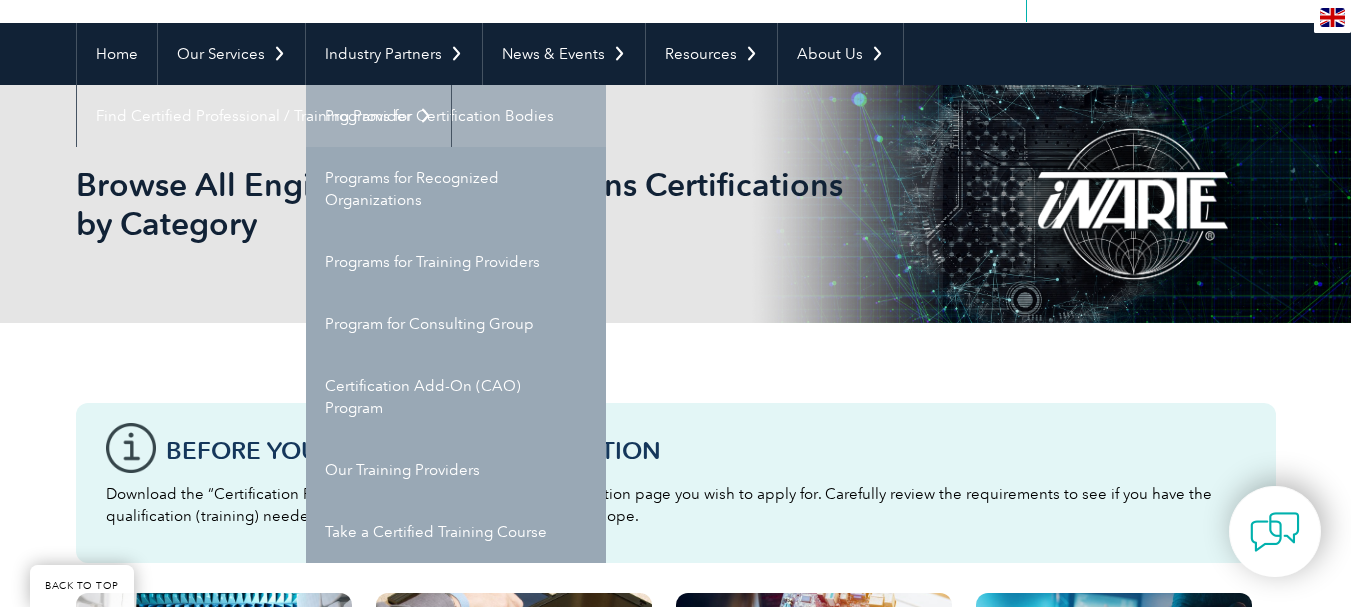 scroll, scrollTop: 200, scrollLeft: 0, axis: vertical 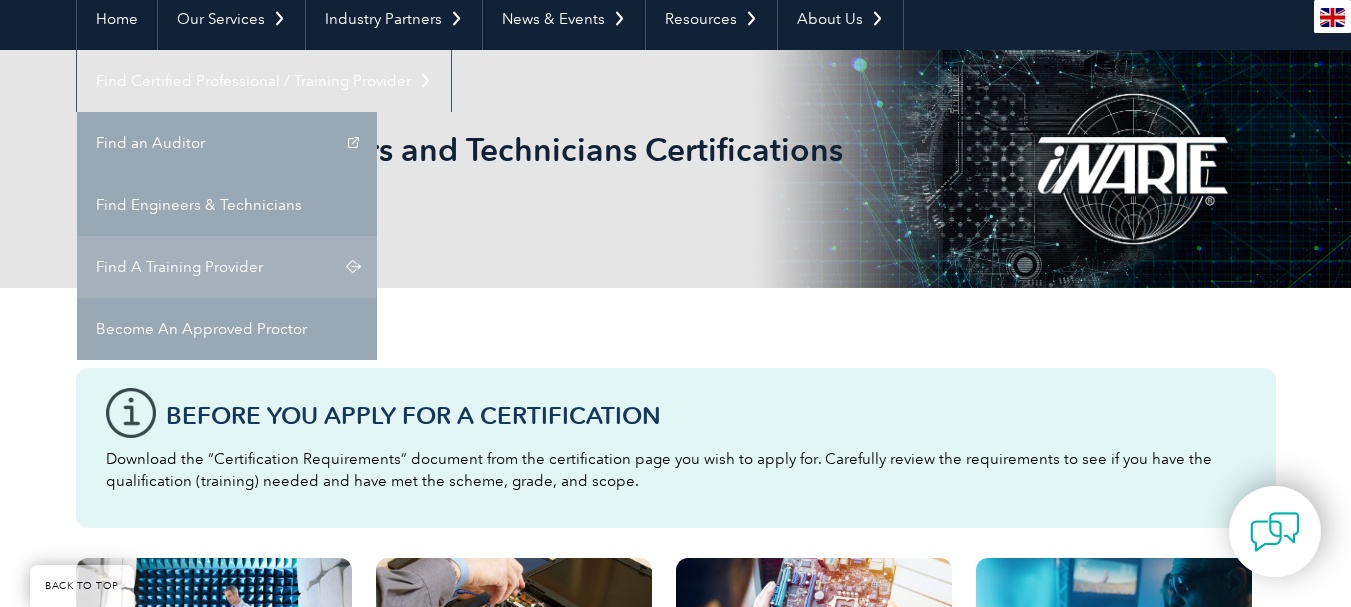 click on "Find A Training Provider" at bounding box center [227, 267] 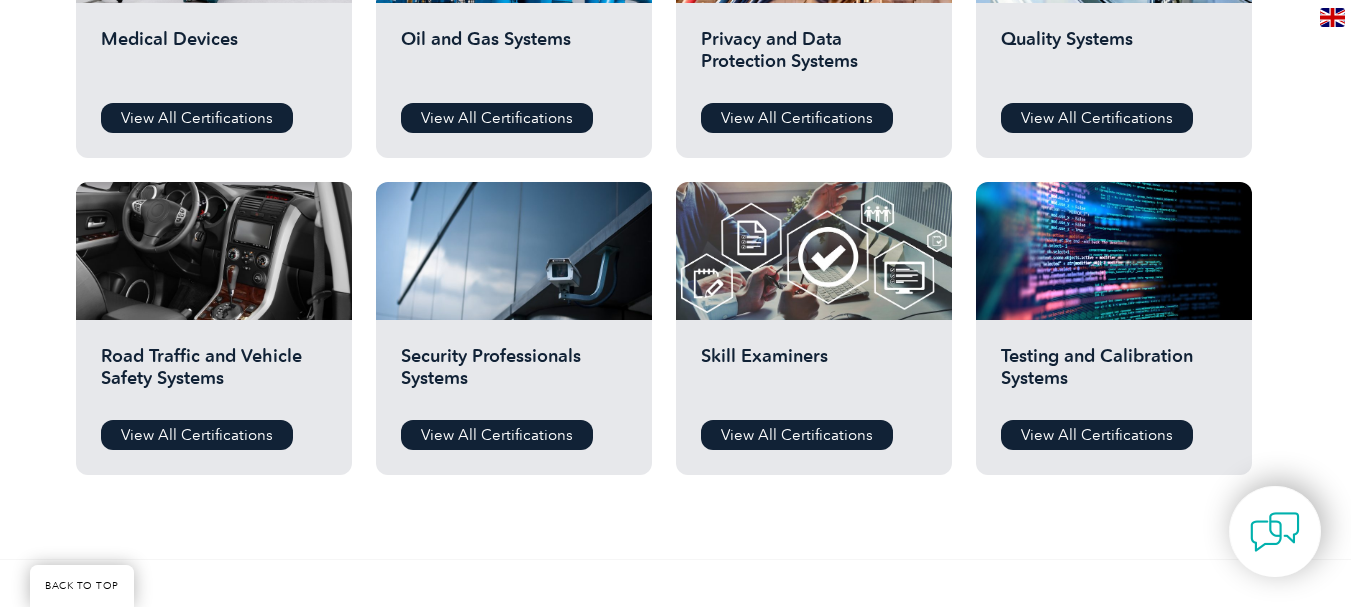 scroll, scrollTop: 1500, scrollLeft: 0, axis: vertical 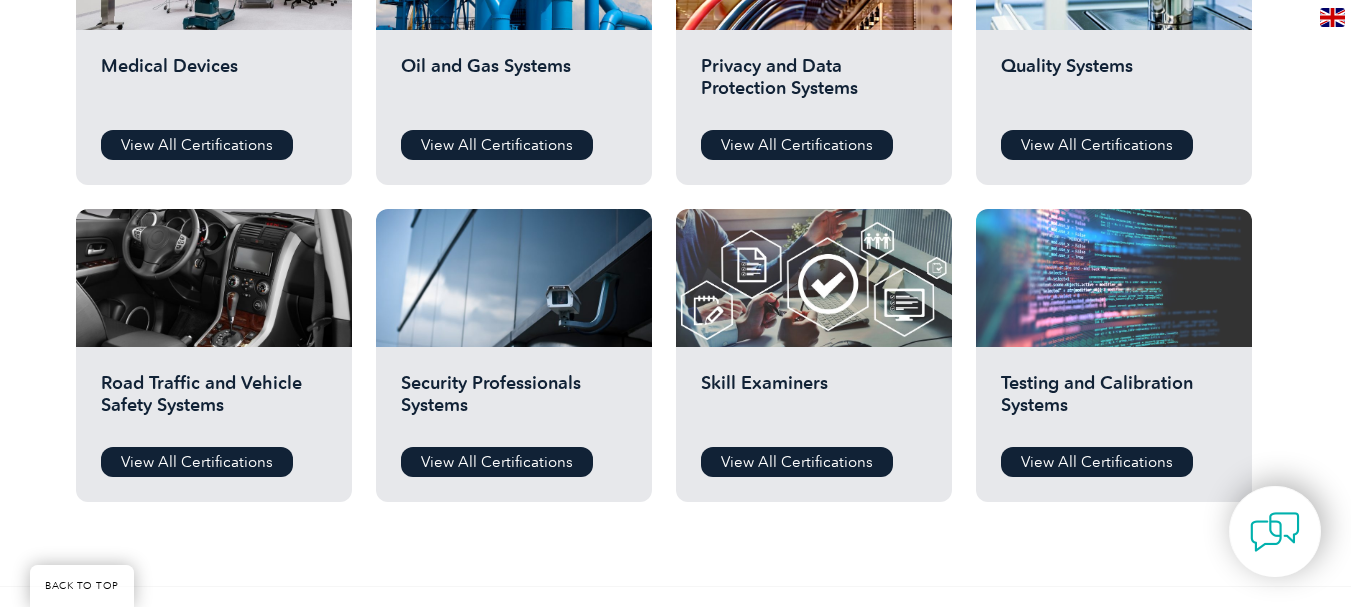 click at bounding box center [1114, 278] 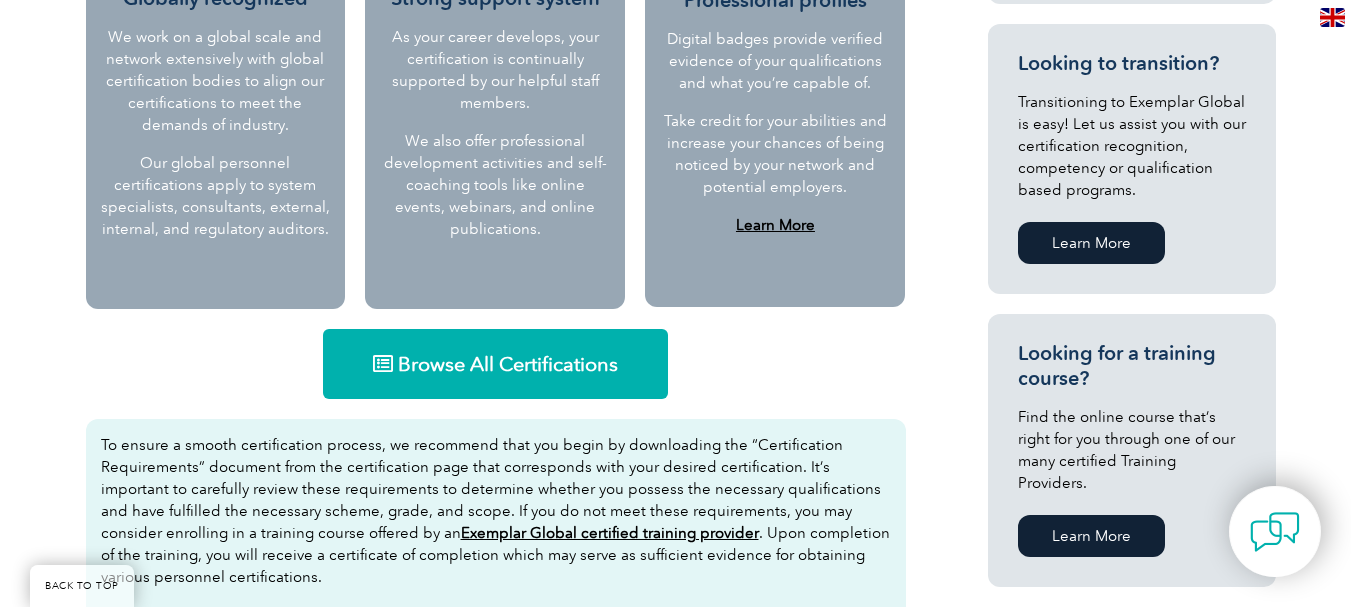 scroll, scrollTop: 1100, scrollLeft: 0, axis: vertical 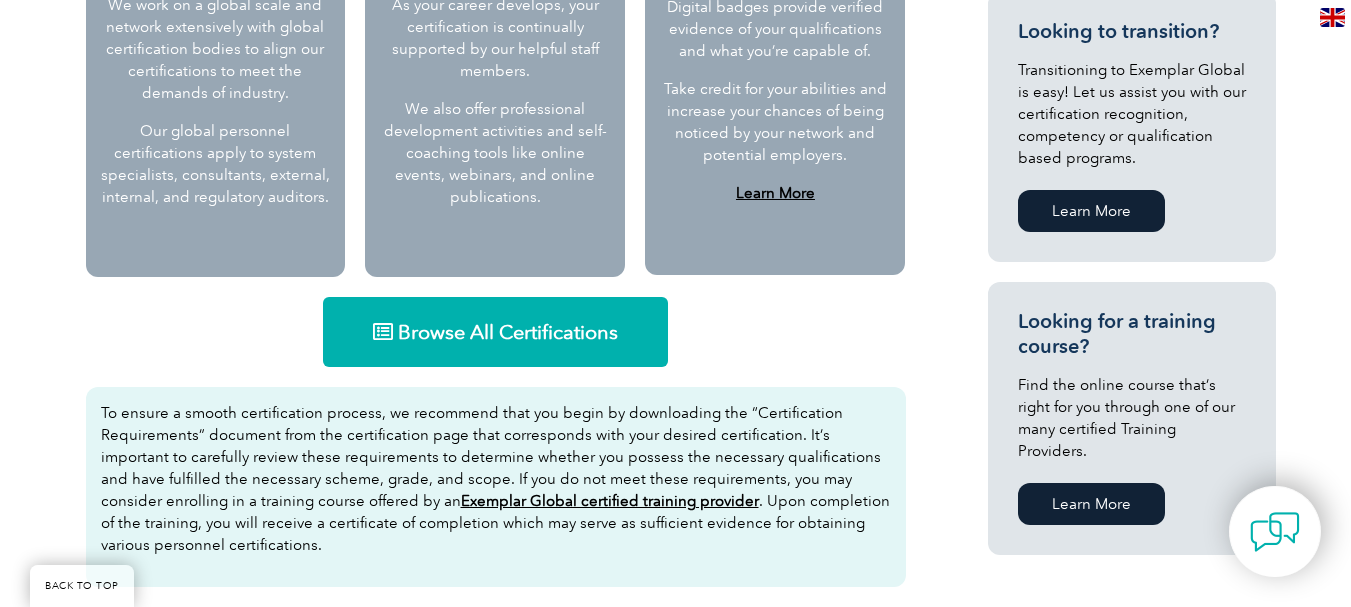 click on "Browse All Certifications" at bounding box center (508, 332) 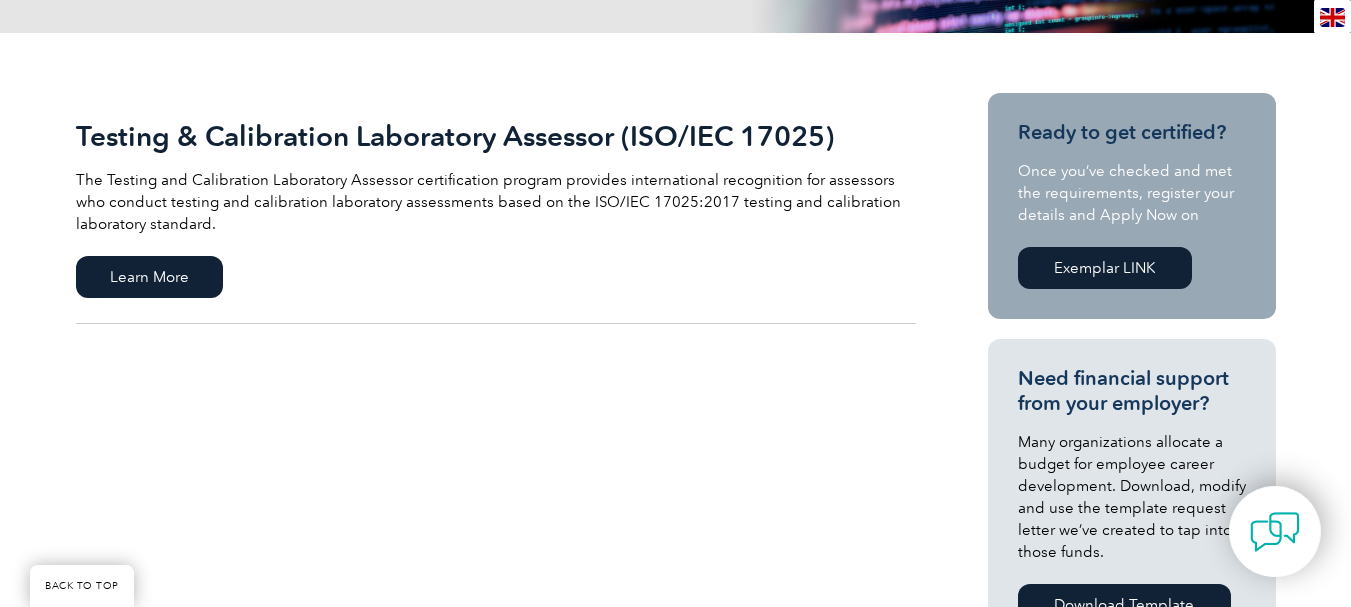 scroll, scrollTop: 427, scrollLeft: 0, axis: vertical 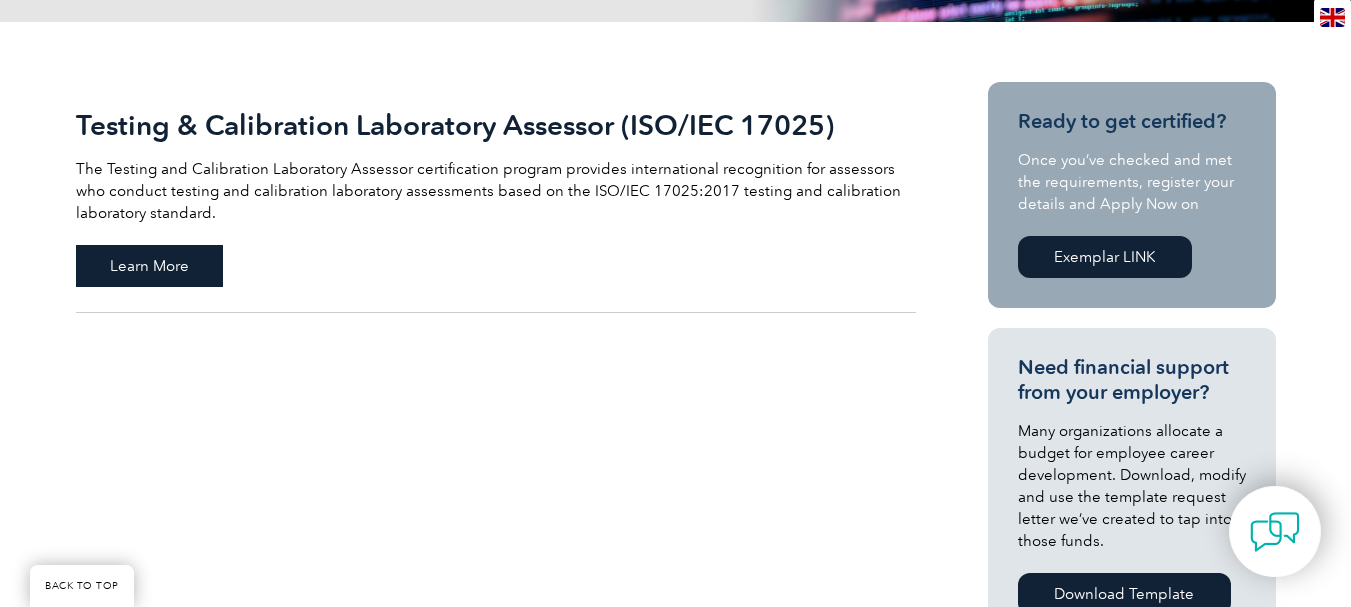 click on "Learn More" at bounding box center (149, 266) 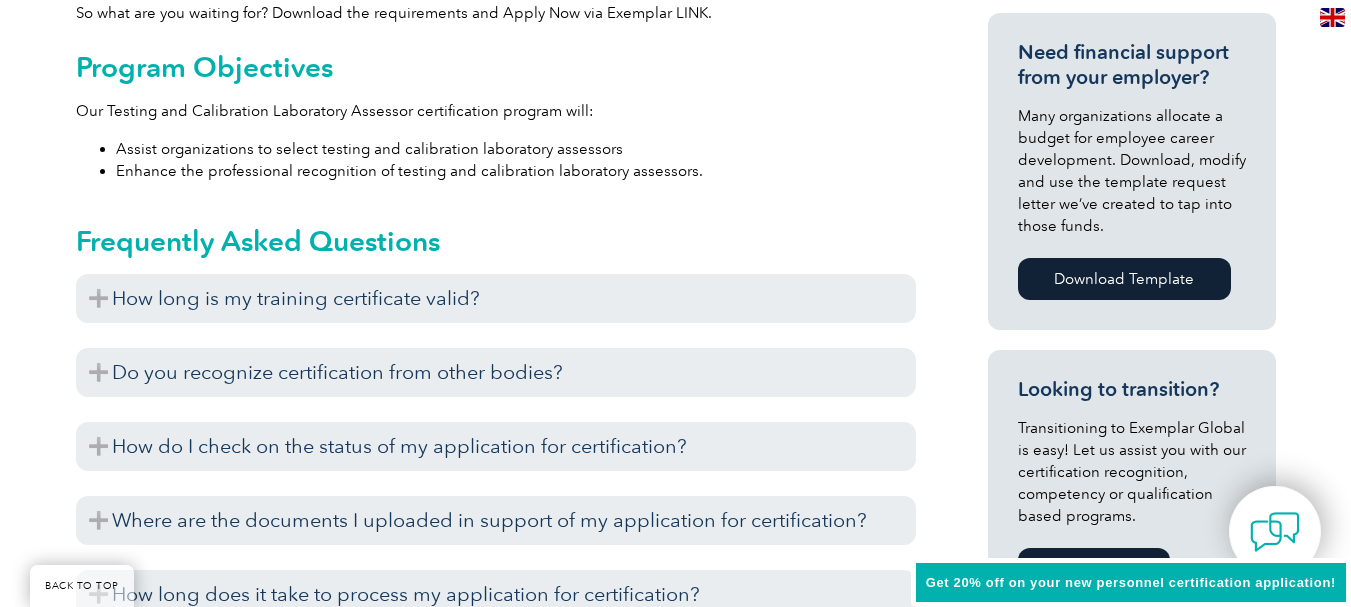 scroll, scrollTop: 942, scrollLeft: 0, axis: vertical 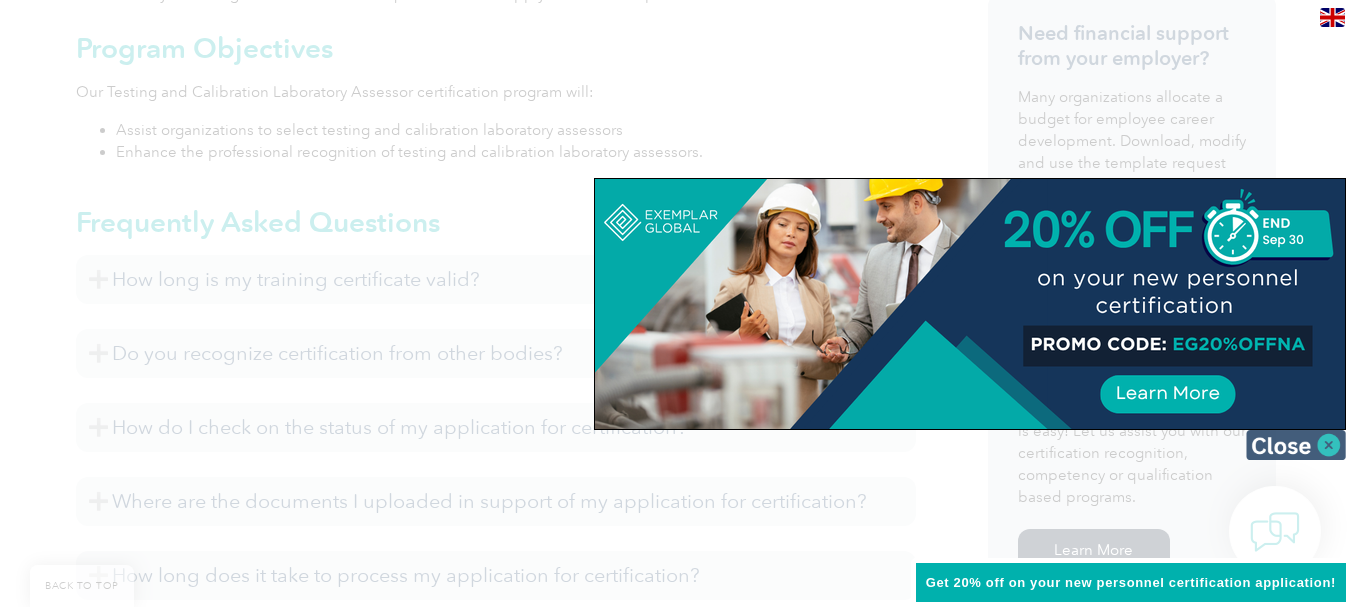 click at bounding box center [1296, 445] 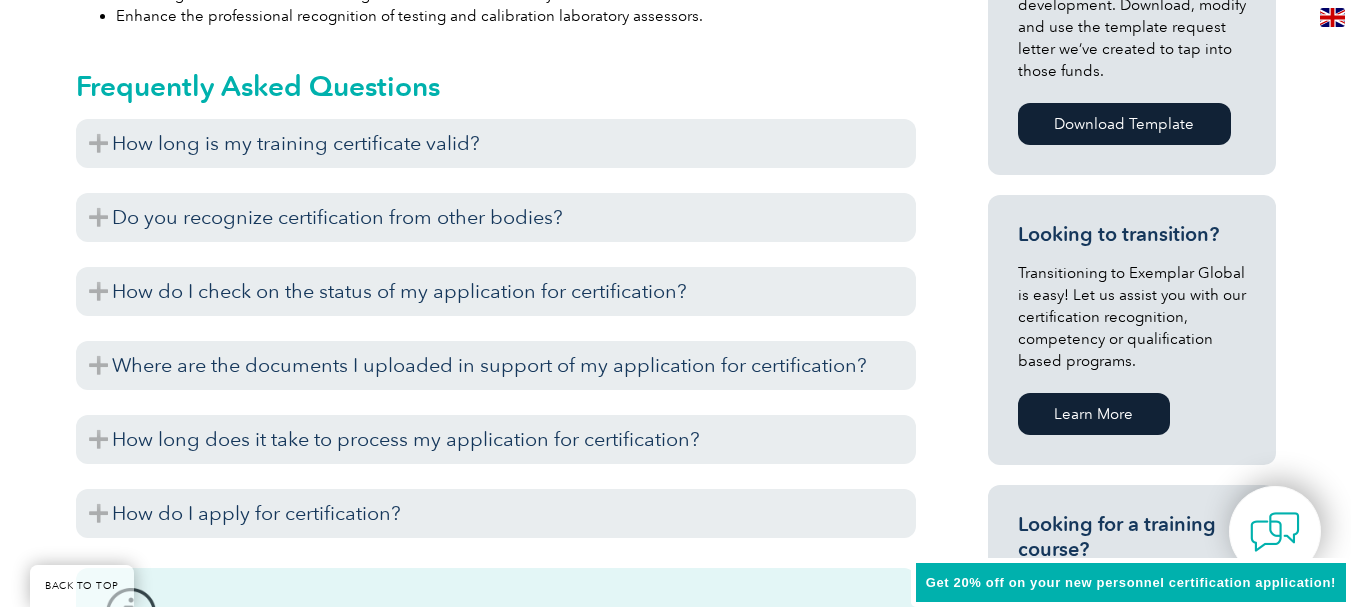 scroll, scrollTop: 1042, scrollLeft: 0, axis: vertical 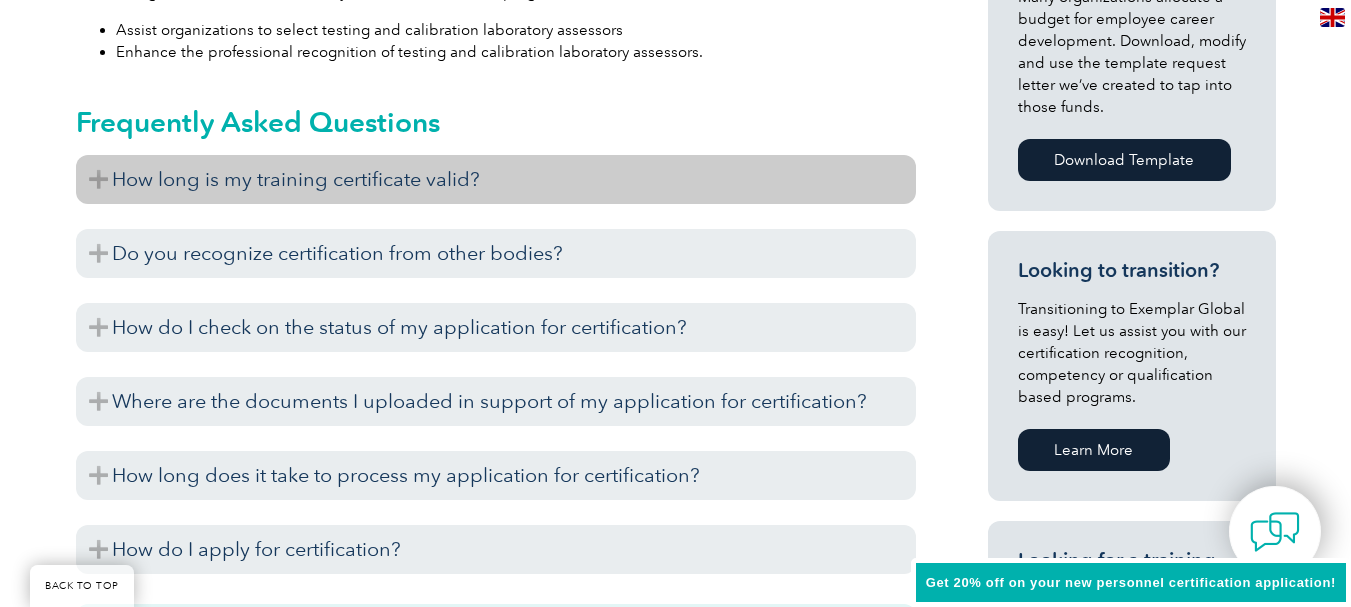 click on "How long is my training certificate valid?" at bounding box center [496, 179] 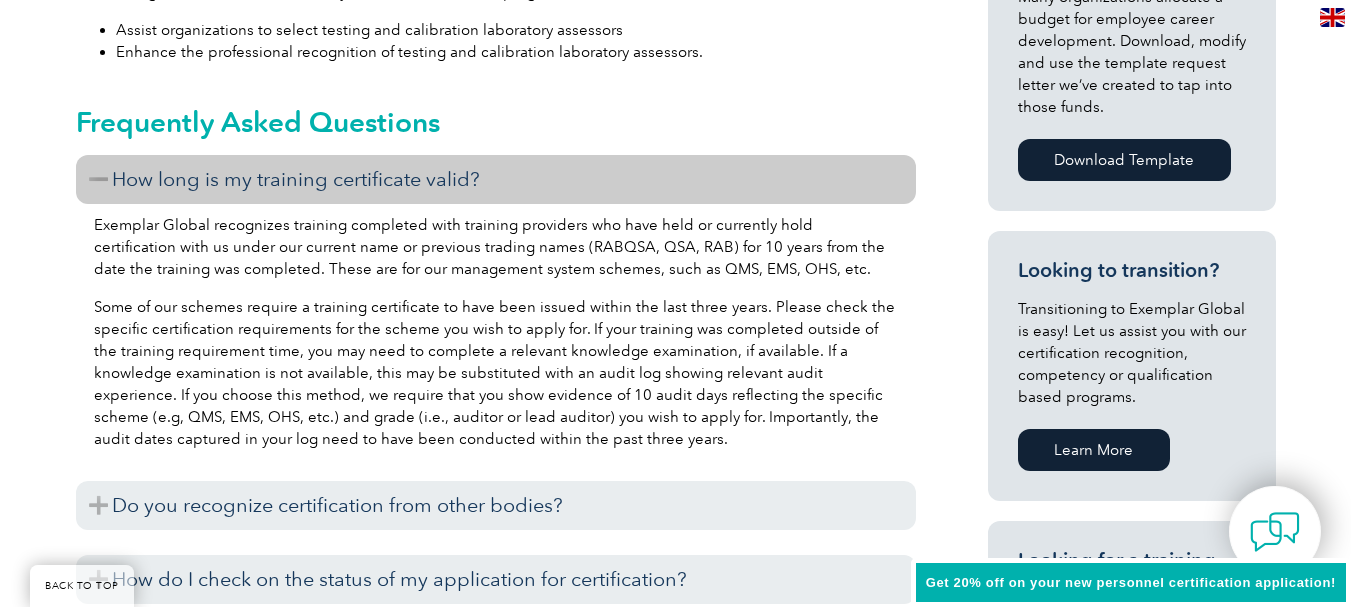 click on "How long is my training certificate valid?" at bounding box center (496, 179) 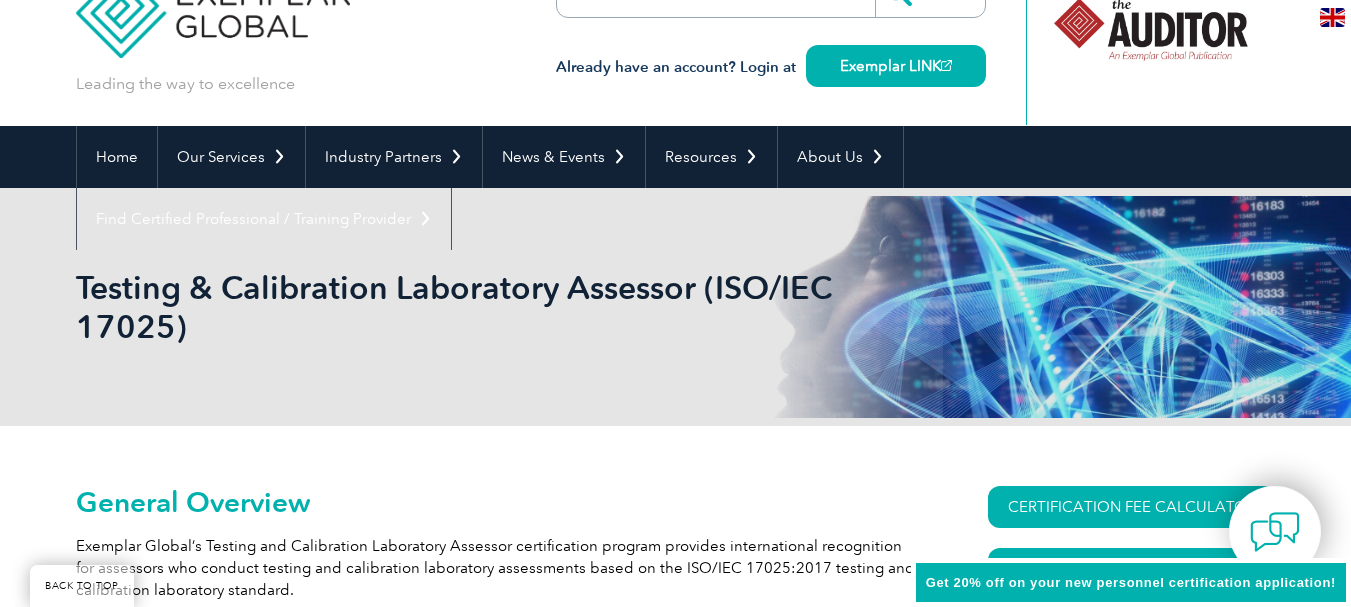 scroll, scrollTop: 0, scrollLeft: 0, axis: both 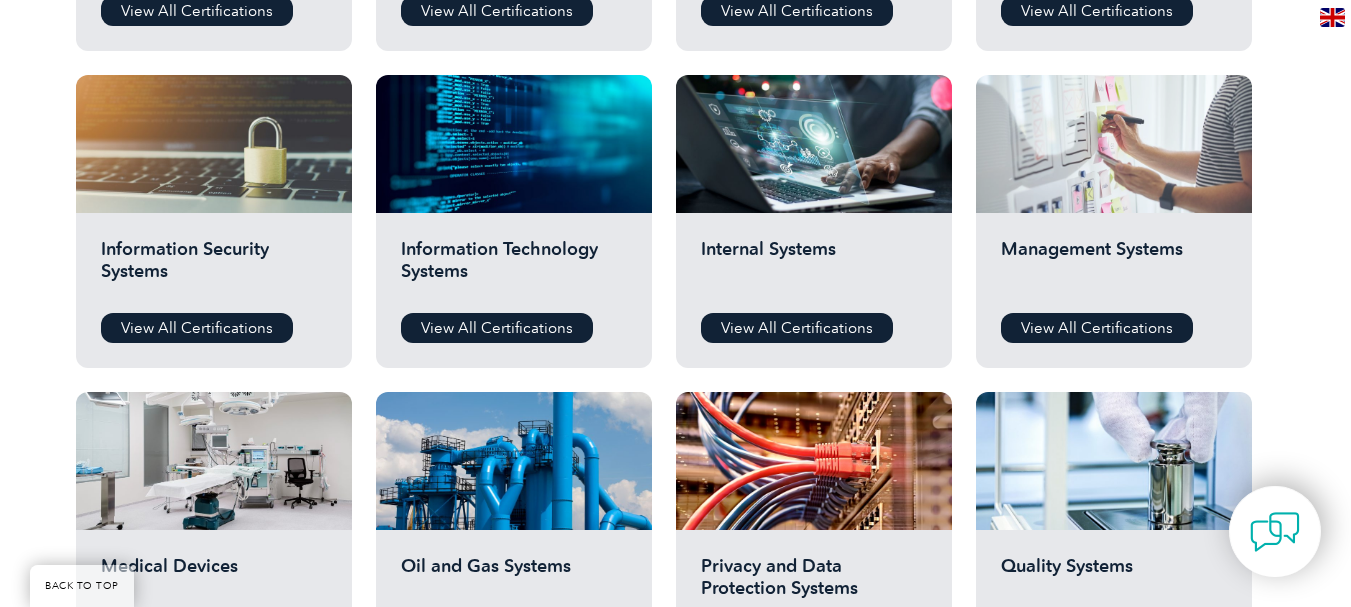 click at bounding box center (1114, 144) 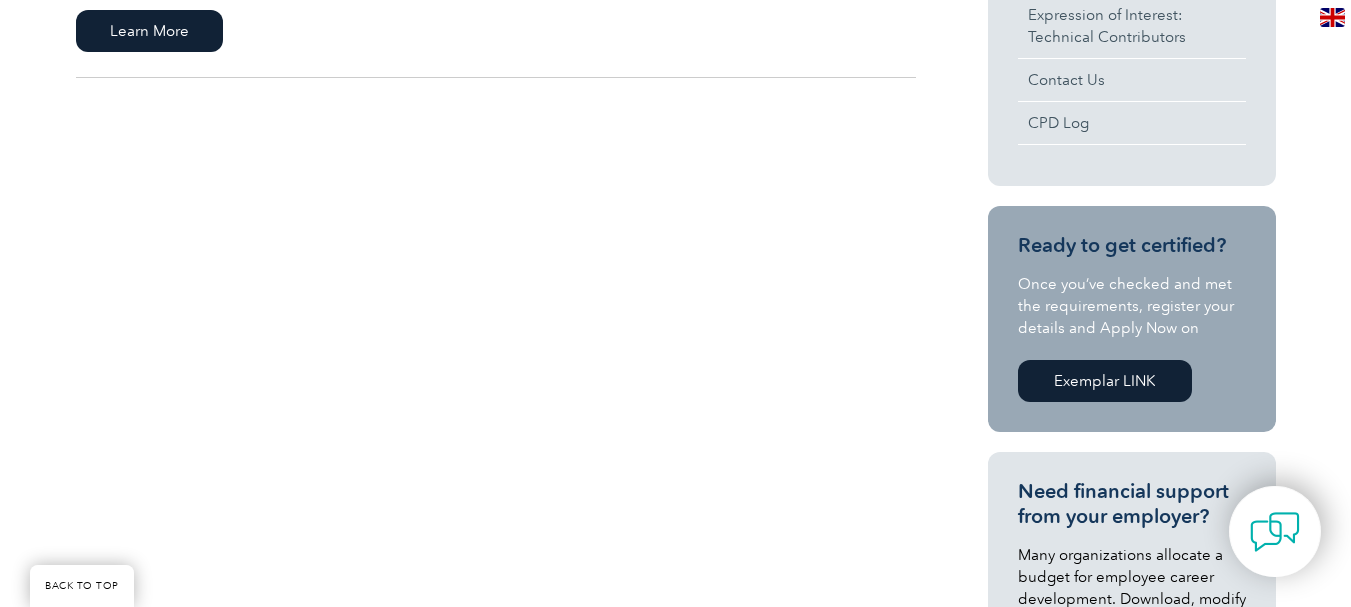 scroll, scrollTop: 700, scrollLeft: 0, axis: vertical 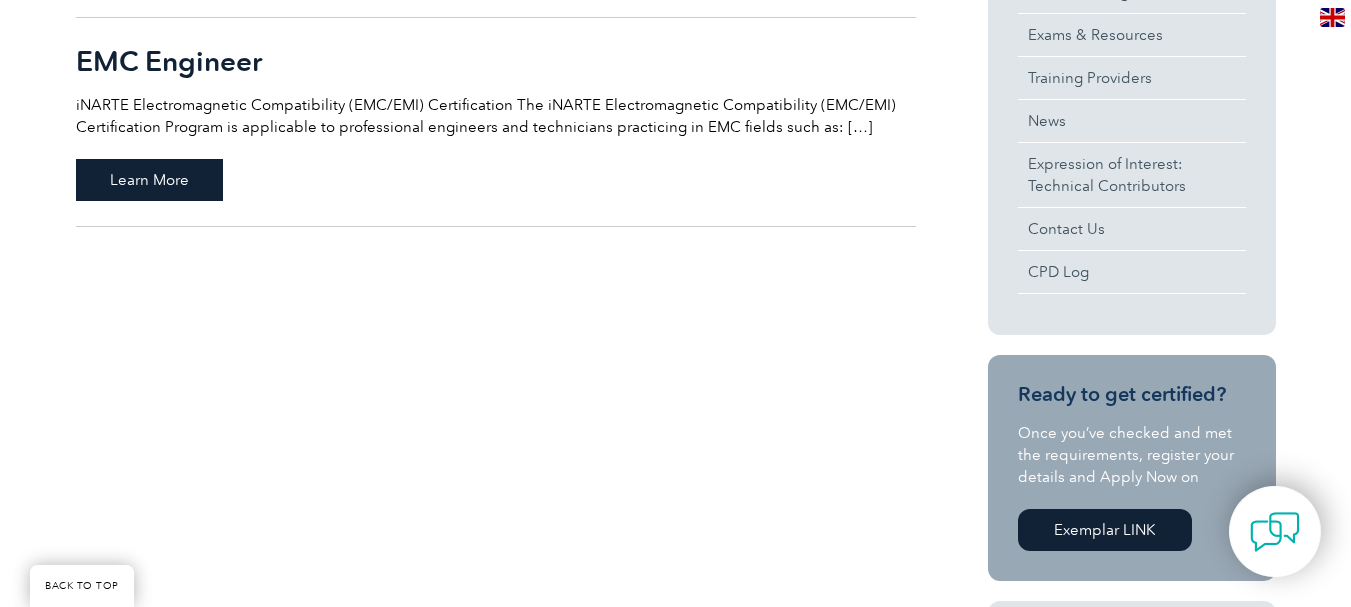 click on "Learn More" at bounding box center [149, 180] 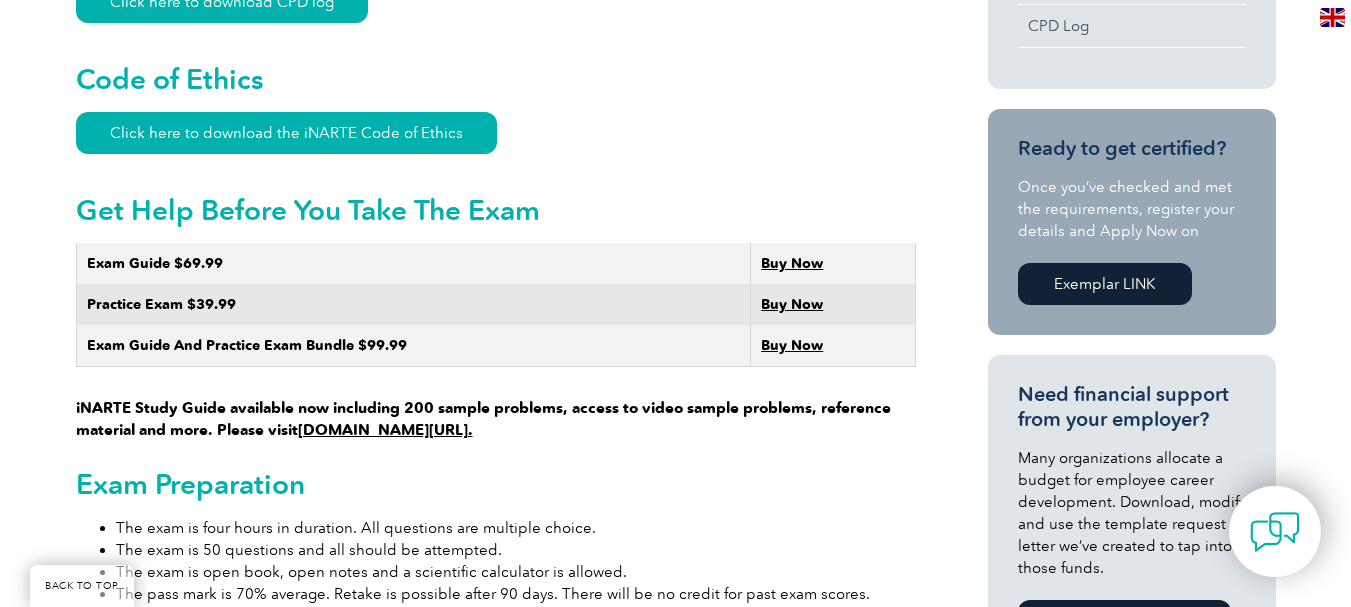 scroll, scrollTop: 1123, scrollLeft: 0, axis: vertical 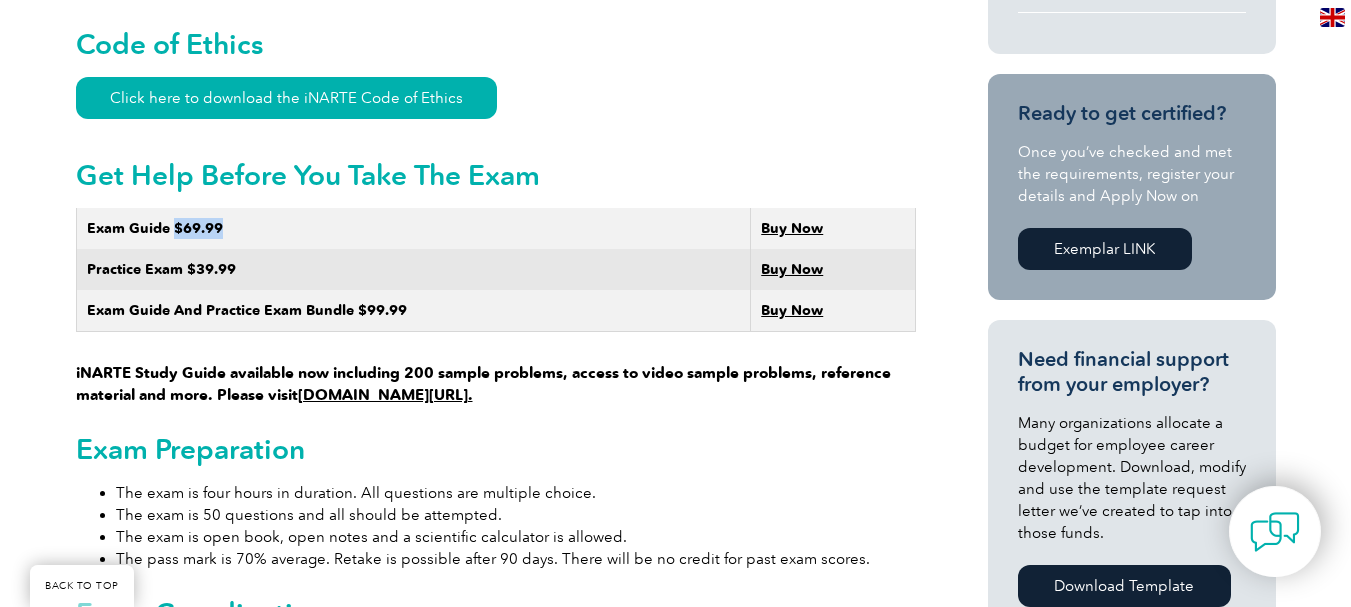drag, startPoint x: 227, startPoint y: 203, endPoint x: 173, endPoint y: 202, distance: 54.00926 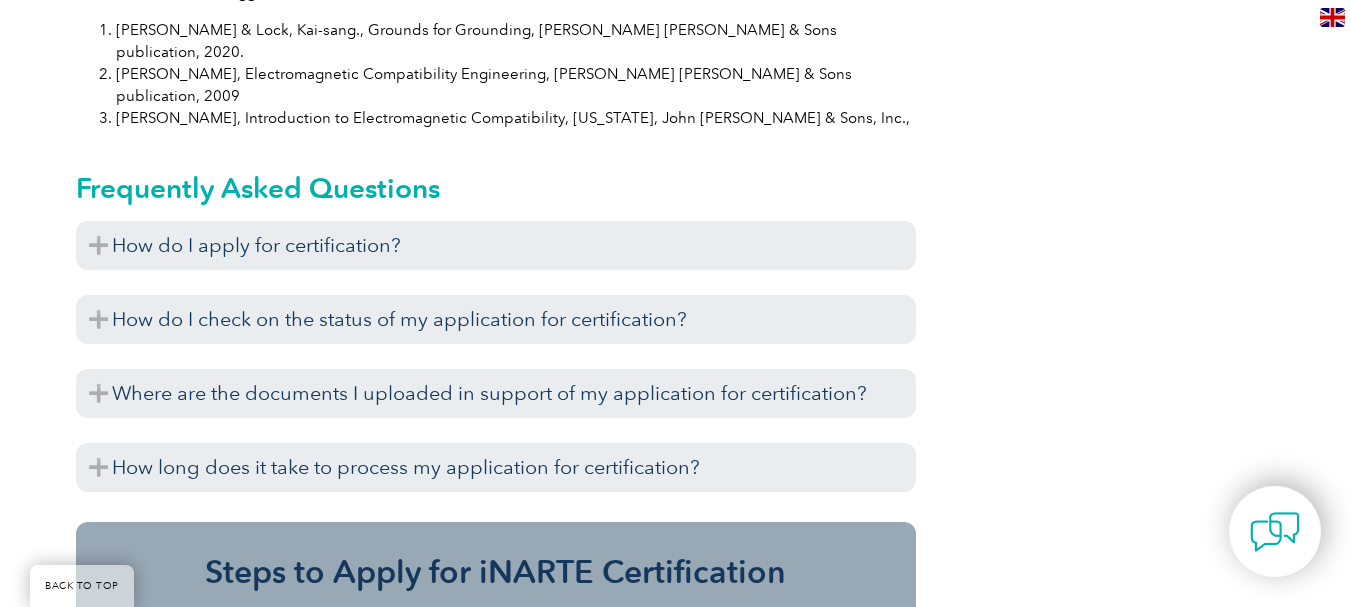 scroll, scrollTop: 2223, scrollLeft: 0, axis: vertical 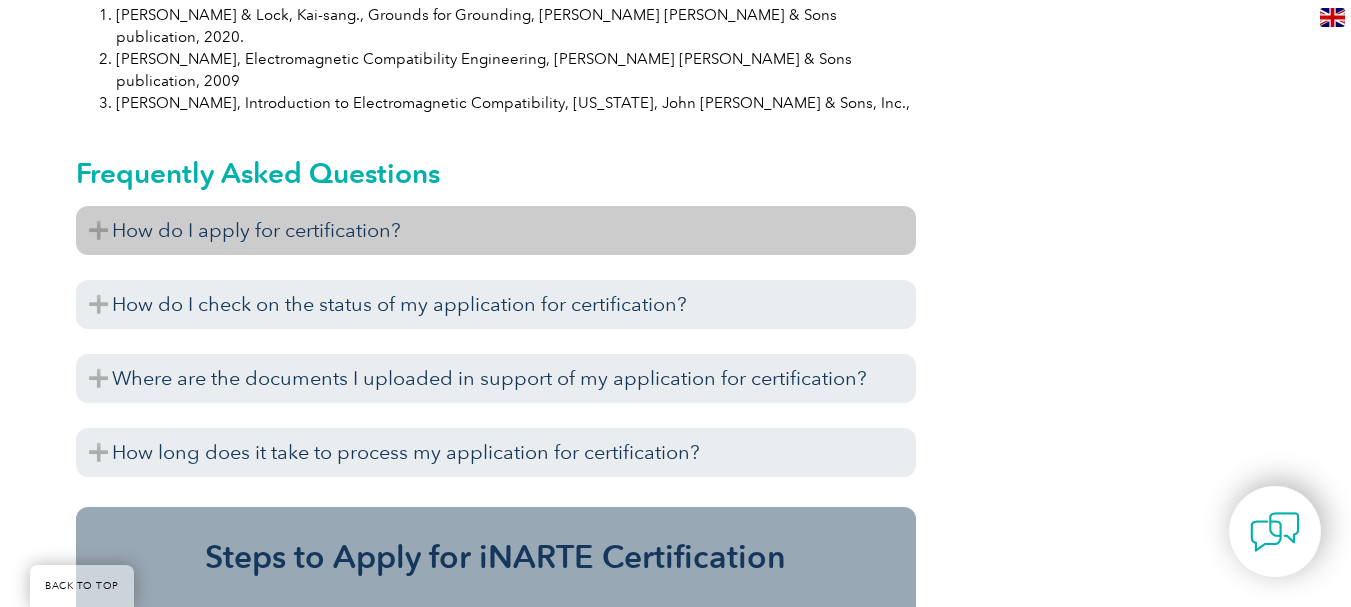 click on "How do I apply for certification?" at bounding box center [496, 230] 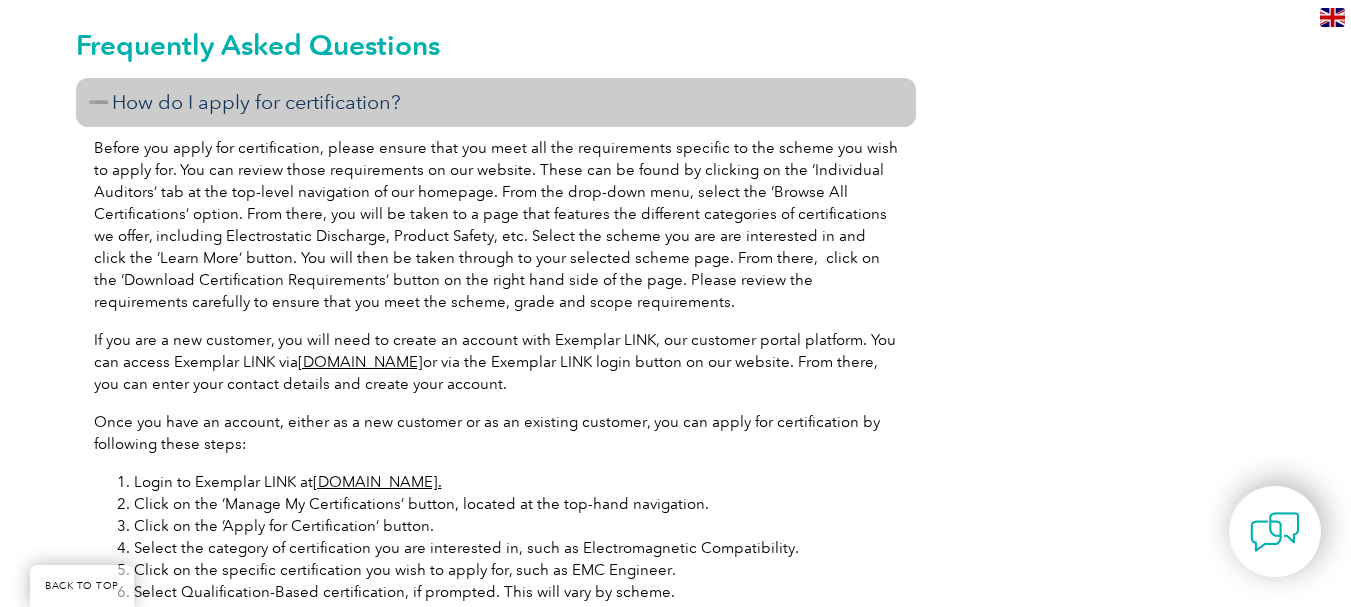 scroll, scrollTop: 1923, scrollLeft: 0, axis: vertical 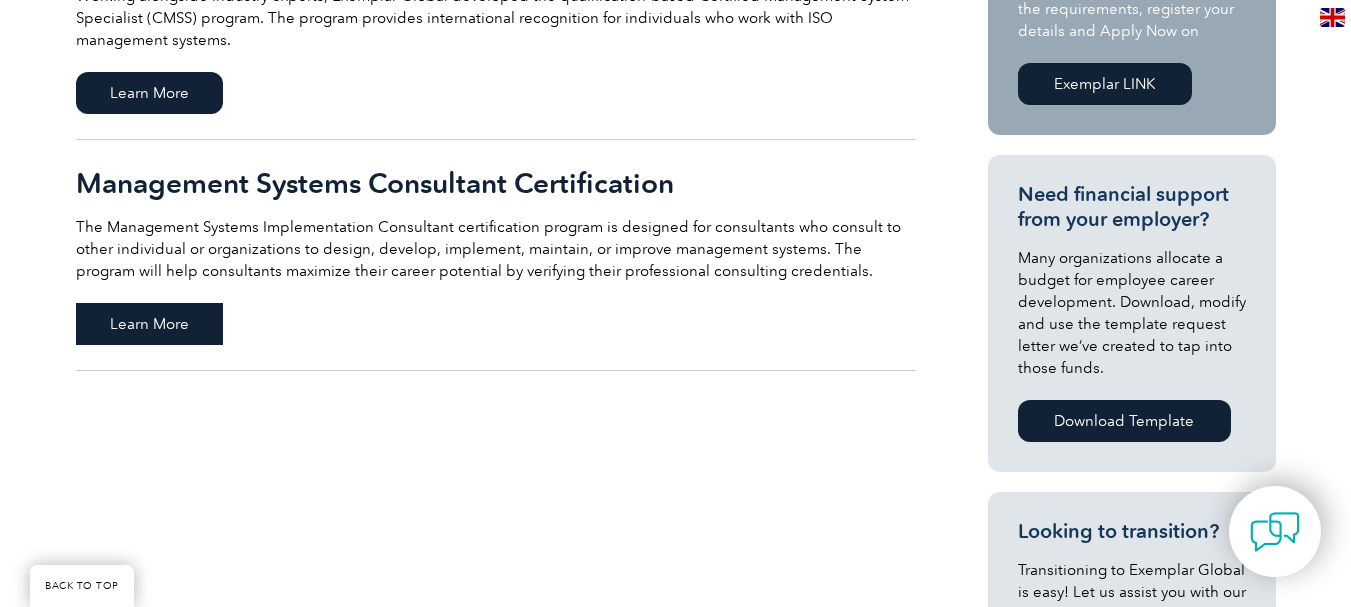 click on "Learn More" at bounding box center [149, 324] 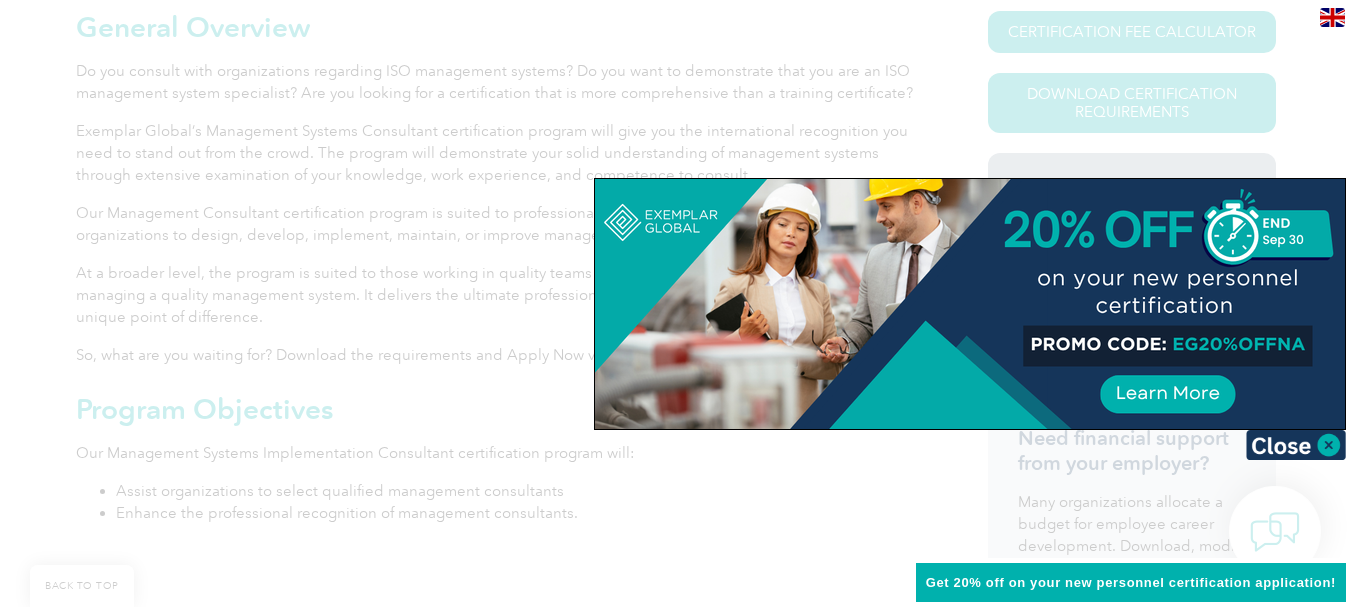 scroll, scrollTop: 463, scrollLeft: 0, axis: vertical 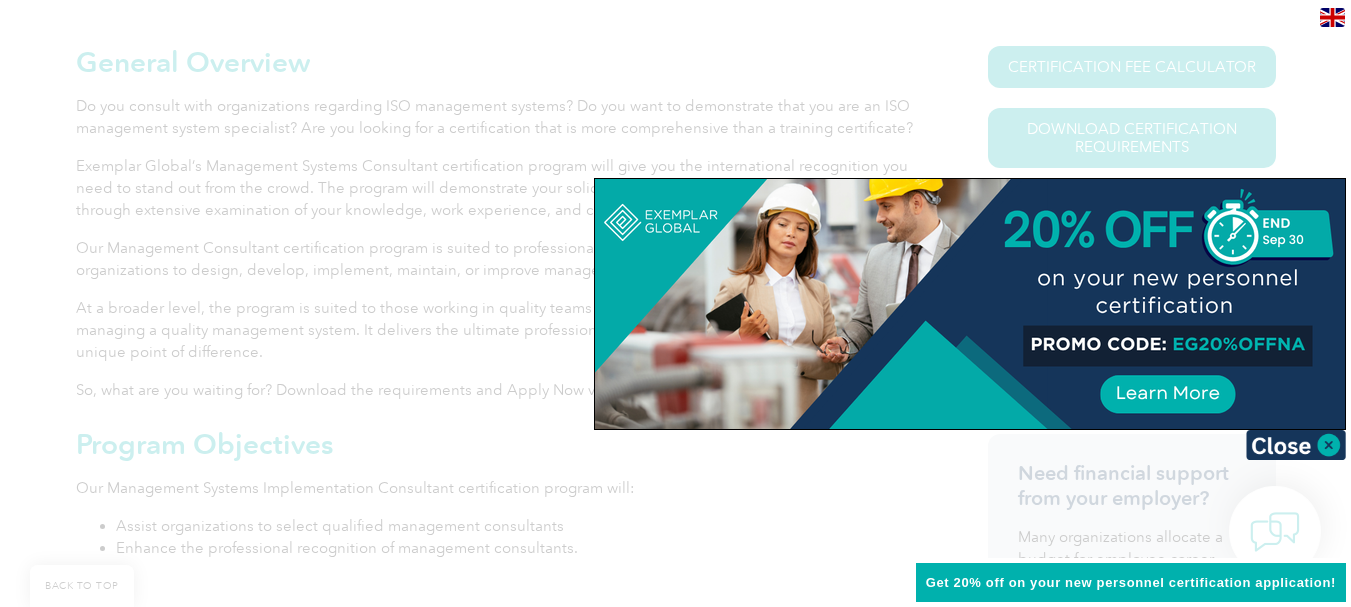 drag, startPoint x: 1310, startPoint y: 343, endPoint x: 1181, endPoint y: 343, distance: 129 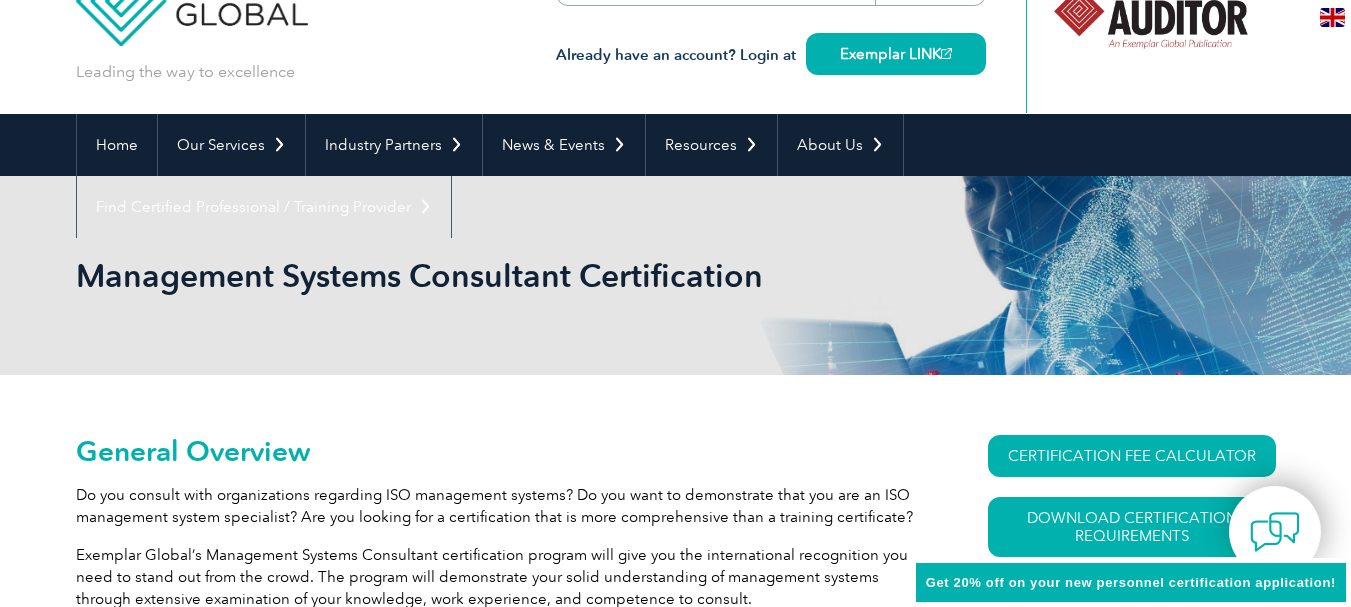 scroll, scrollTop: 0, scrollLeft: 0, axis: both 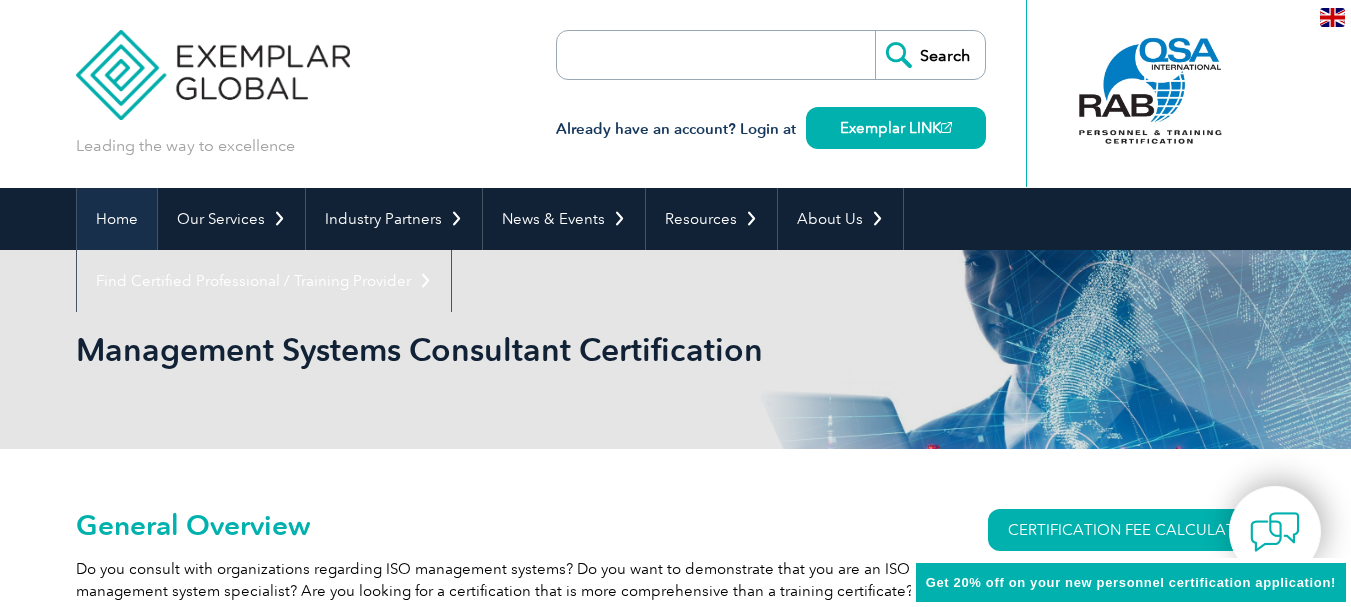 click on "Home" at bounding box center [117, 219] 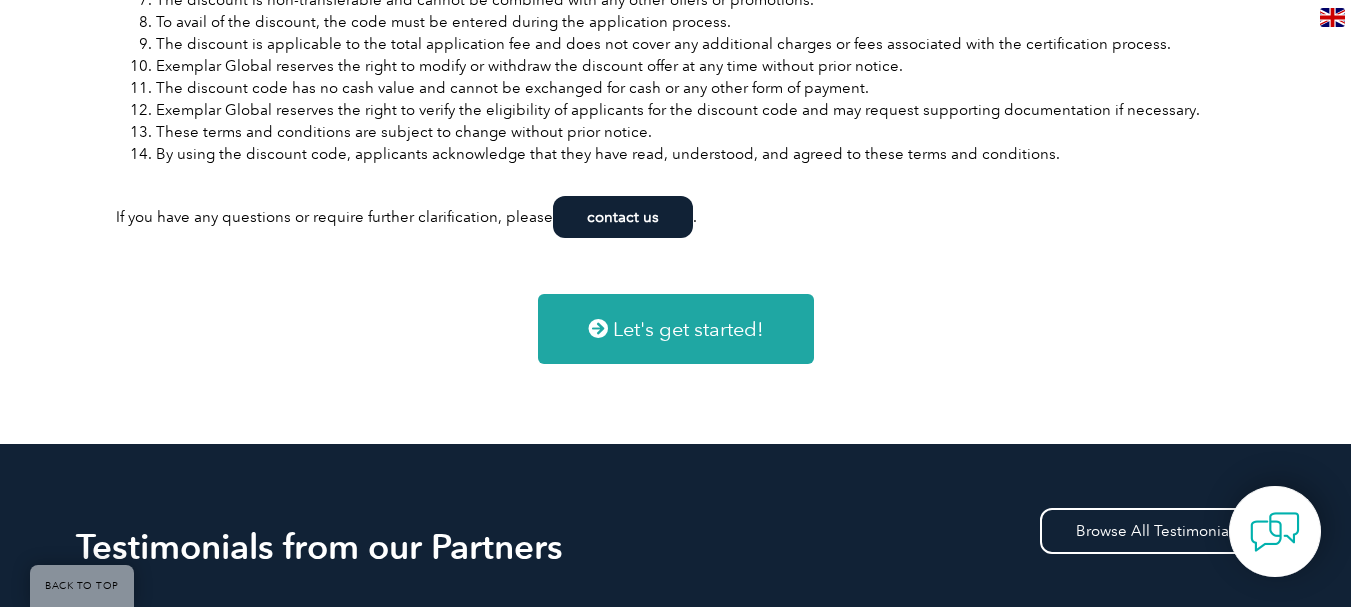 scroll, scrollTop: 2411, scrollLeft: 0, axis: vertical 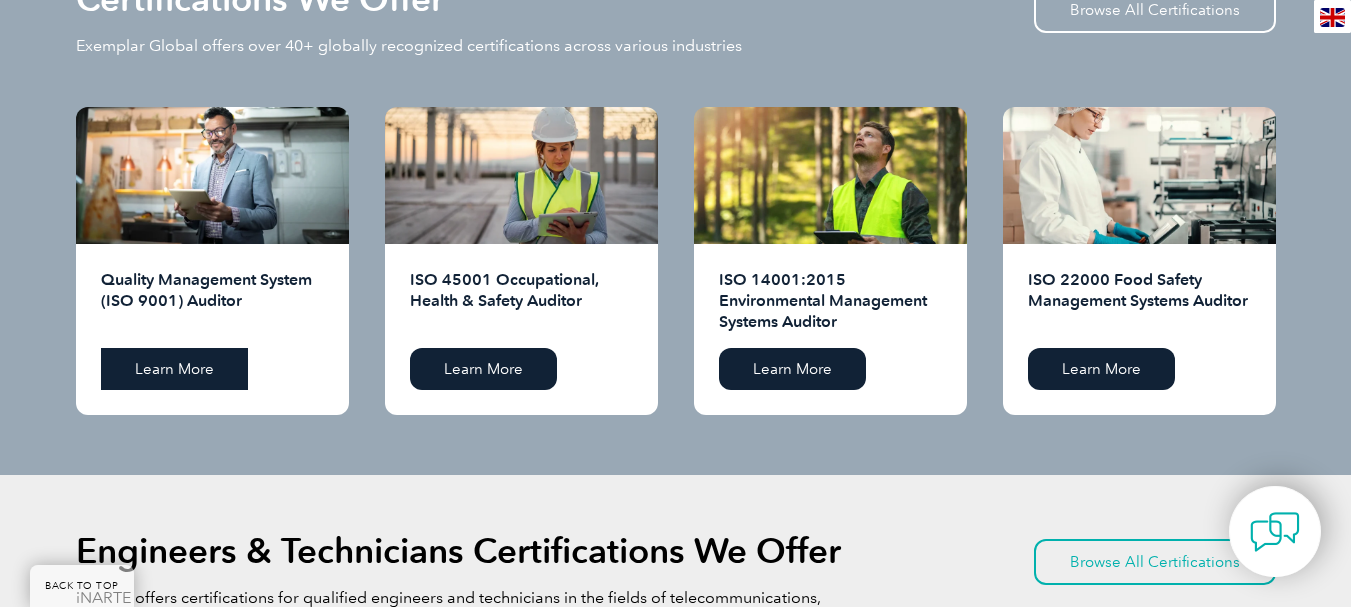 click on "Learn More" at bounding box center (174, 369) 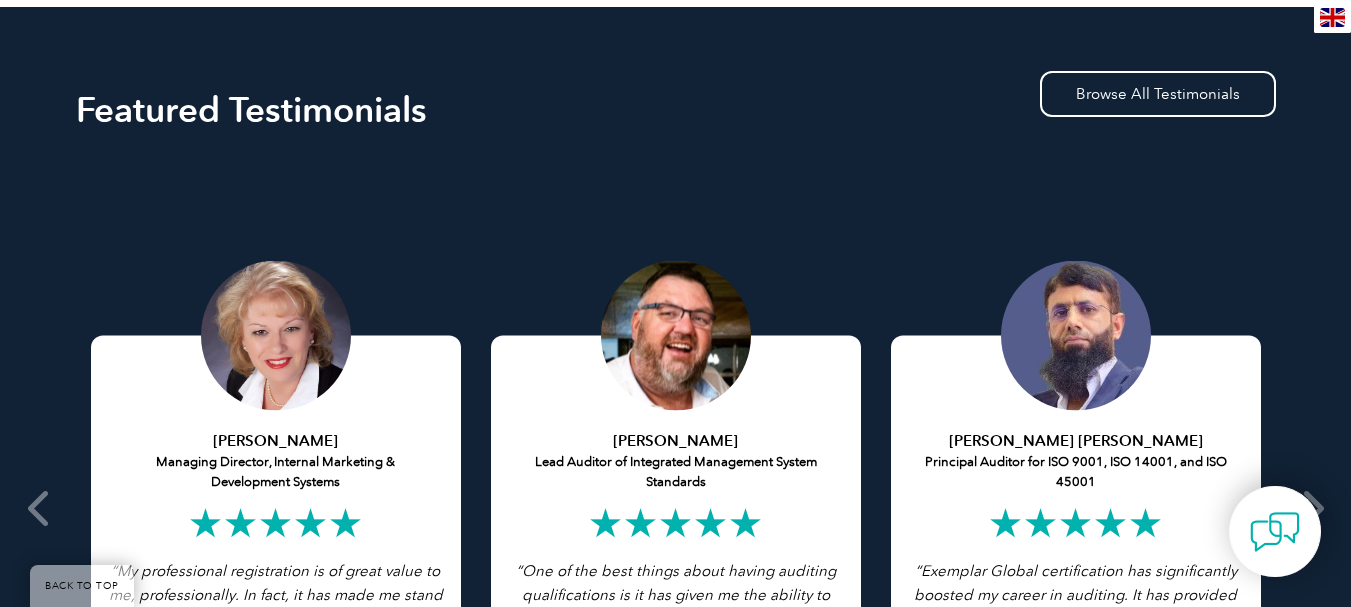 scroll, scrollTop: 3763, scrollLeft: 0, axis: vertical 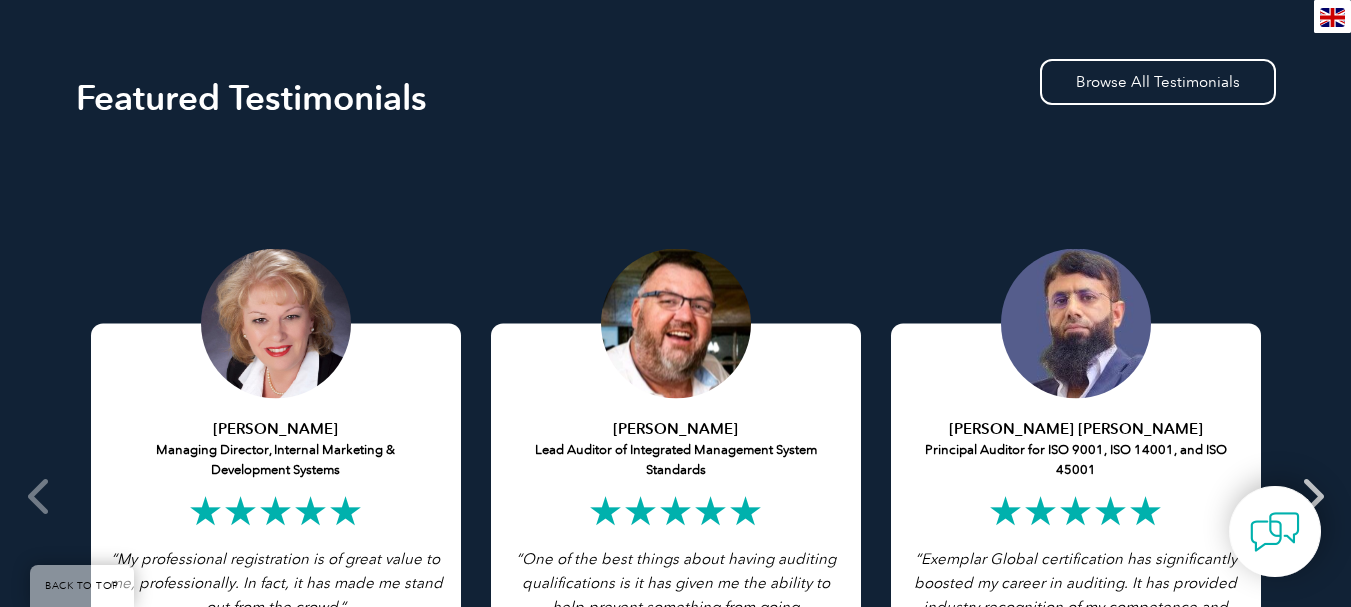 click at bounding box center (1311, 496) 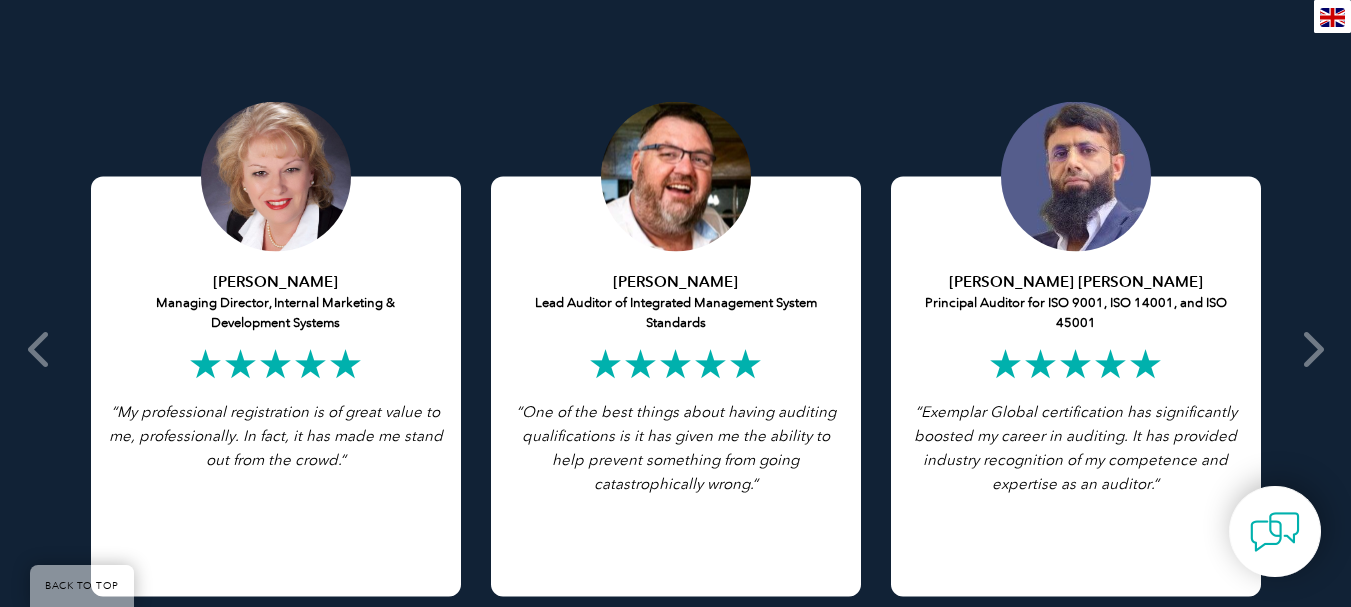 scroll, scrollTop: 3963, scrollLeft: 0, axis: vertical 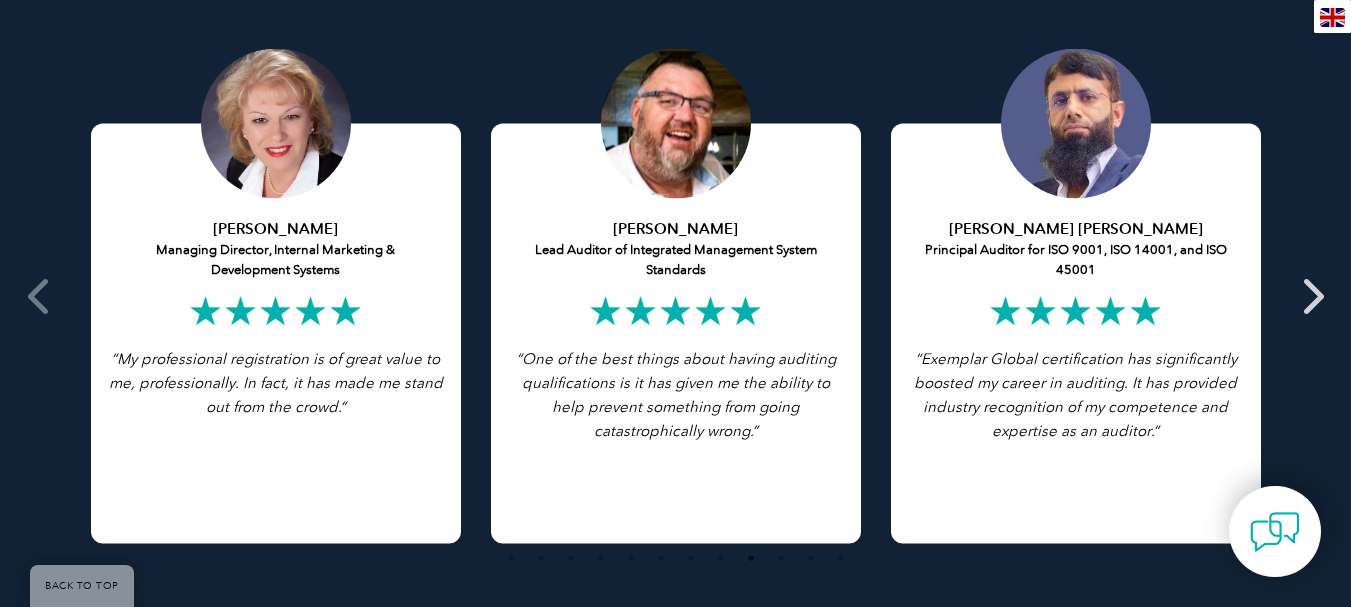 click at bounding box center (1311, 296) 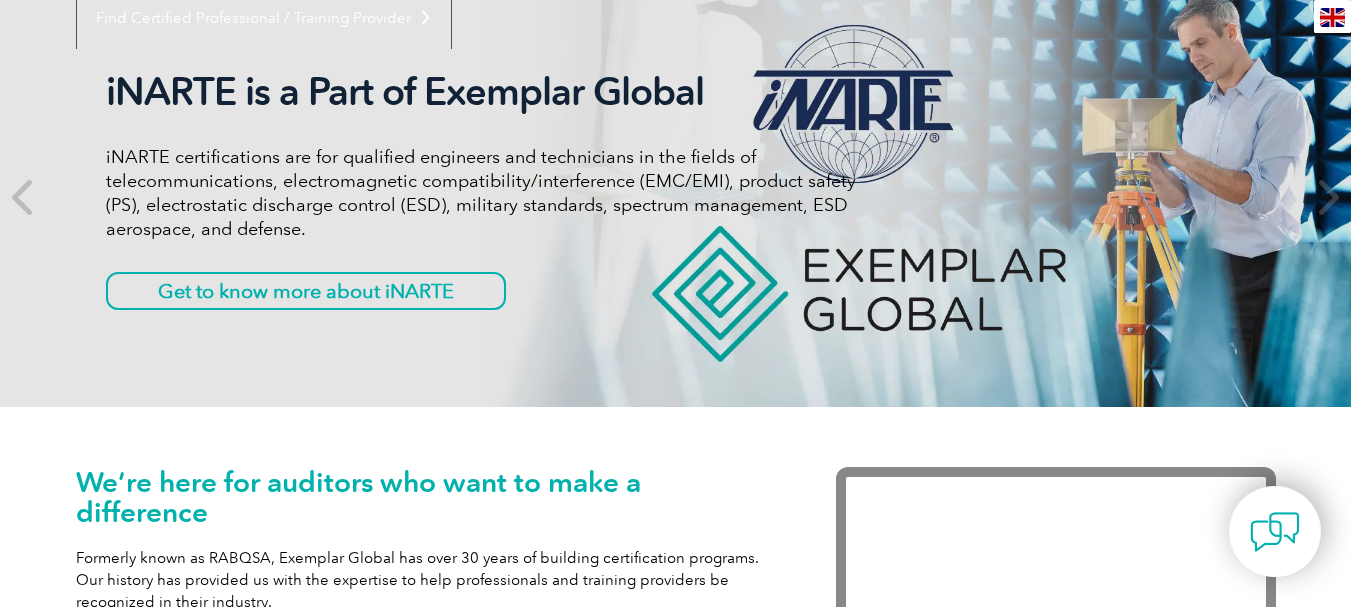 scroll, scrollTop: 0, scrollLeft: 0, axis: both 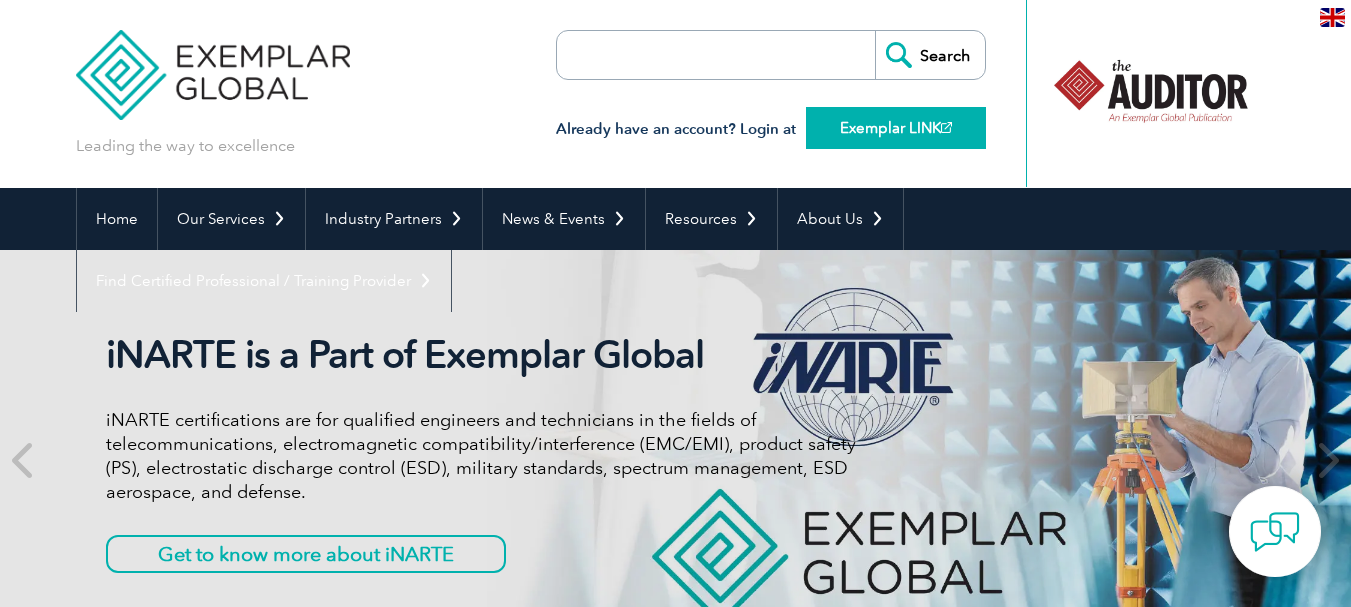 click at bounding box center [946, 127] 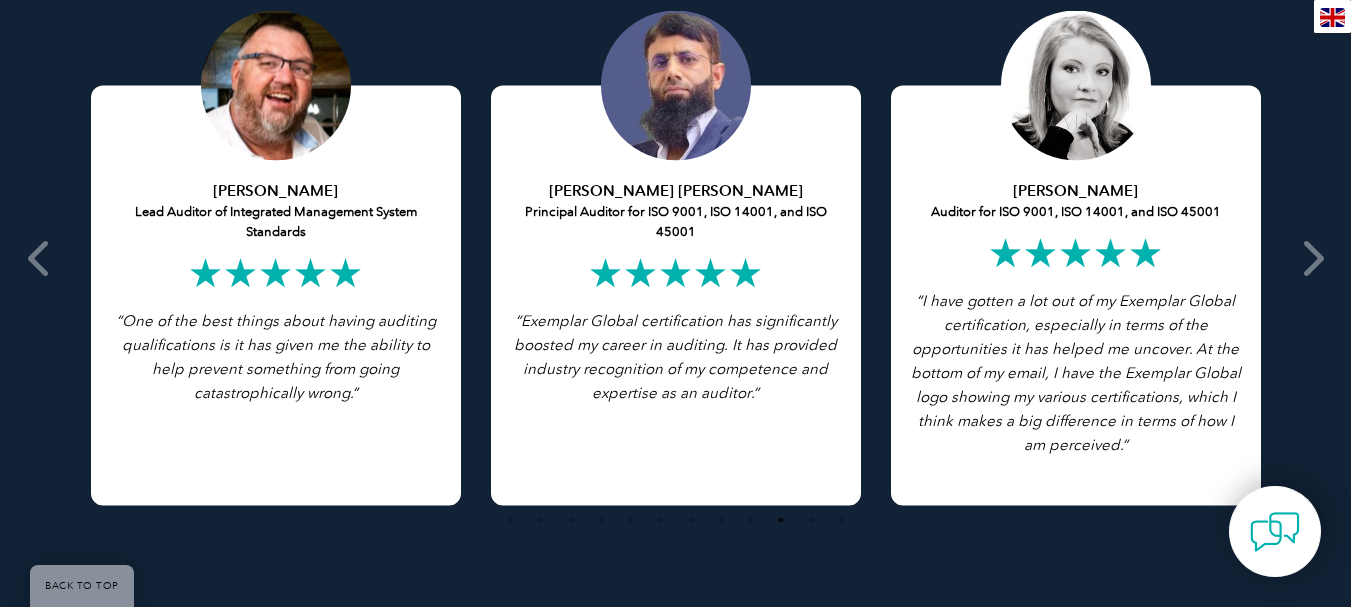 scroll, scrollTop: 4000, scrollLeft: 0, axis: vertical 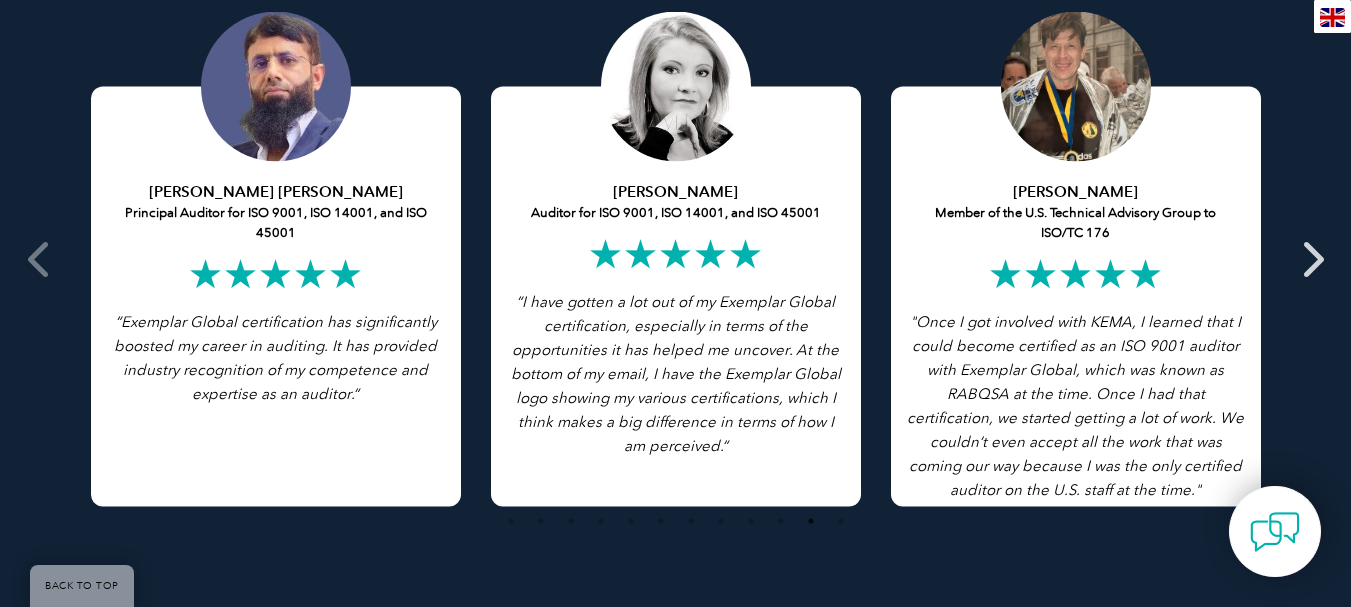 click at bounding box center (1311, 259) 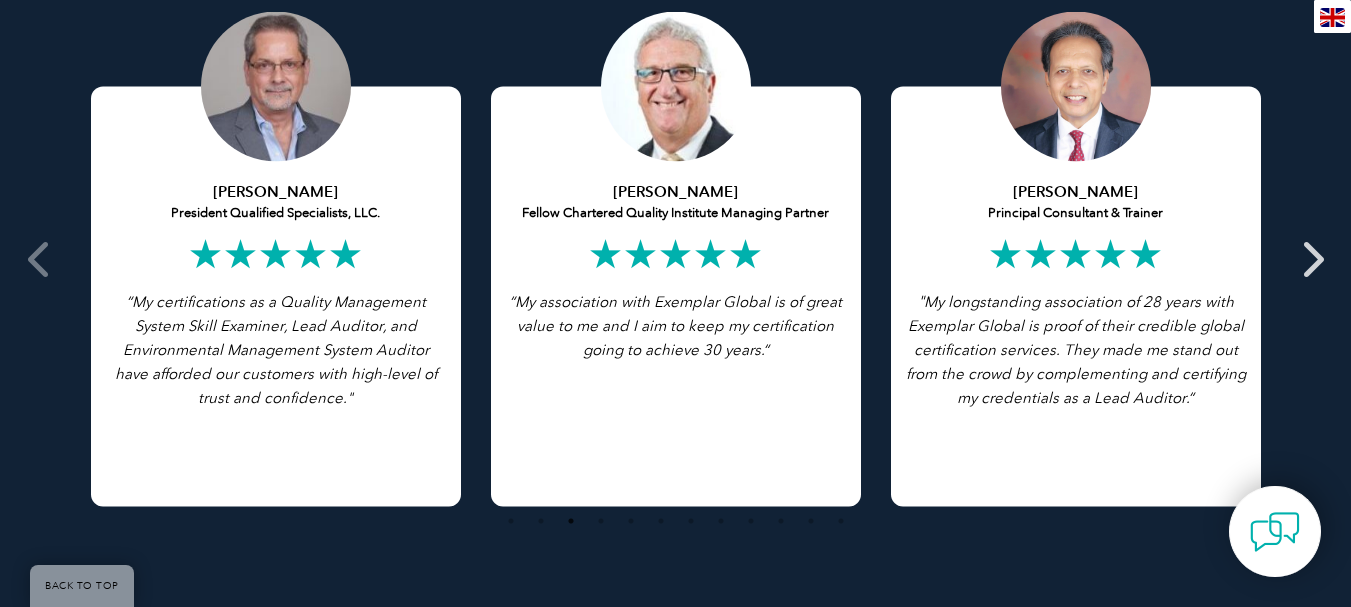 click at bounding box center (1311, 259) 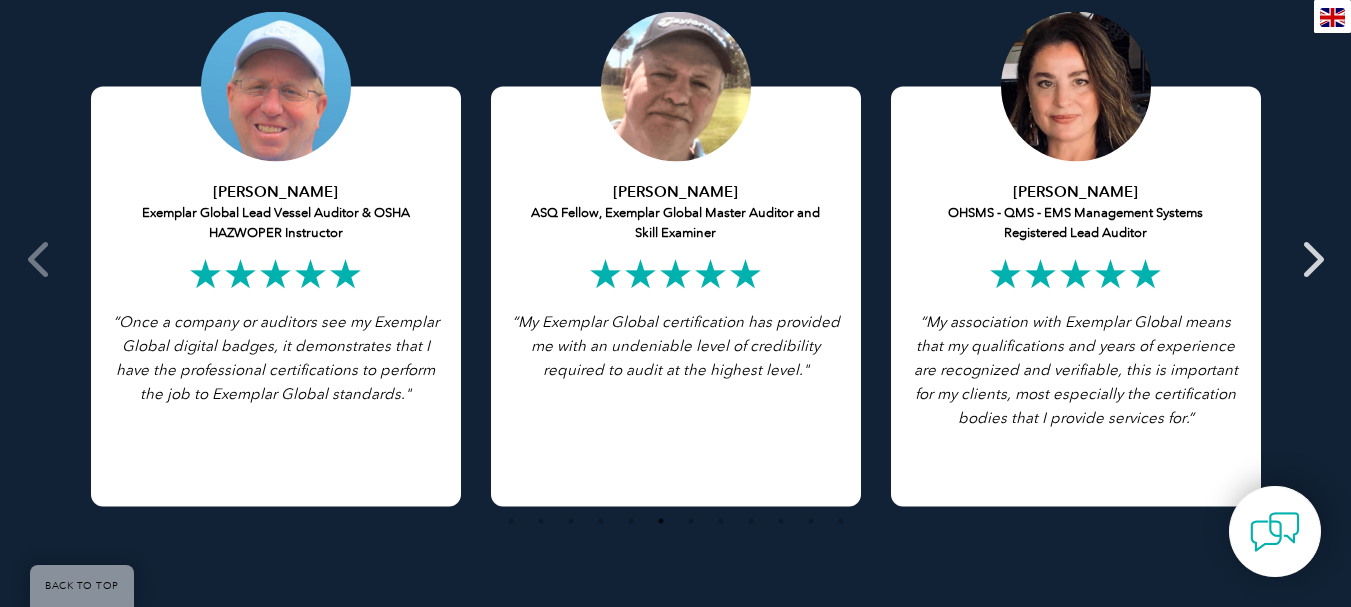 click at bounding box center [1311, 259] 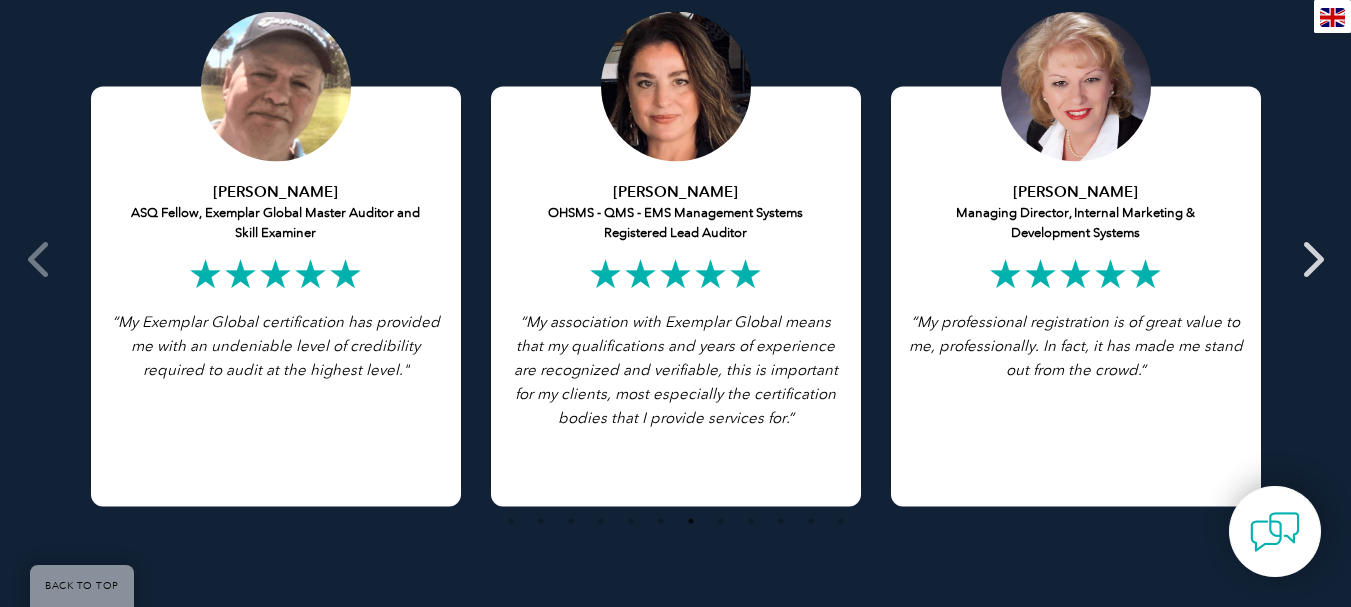 click at bounding box center [1311, 259] 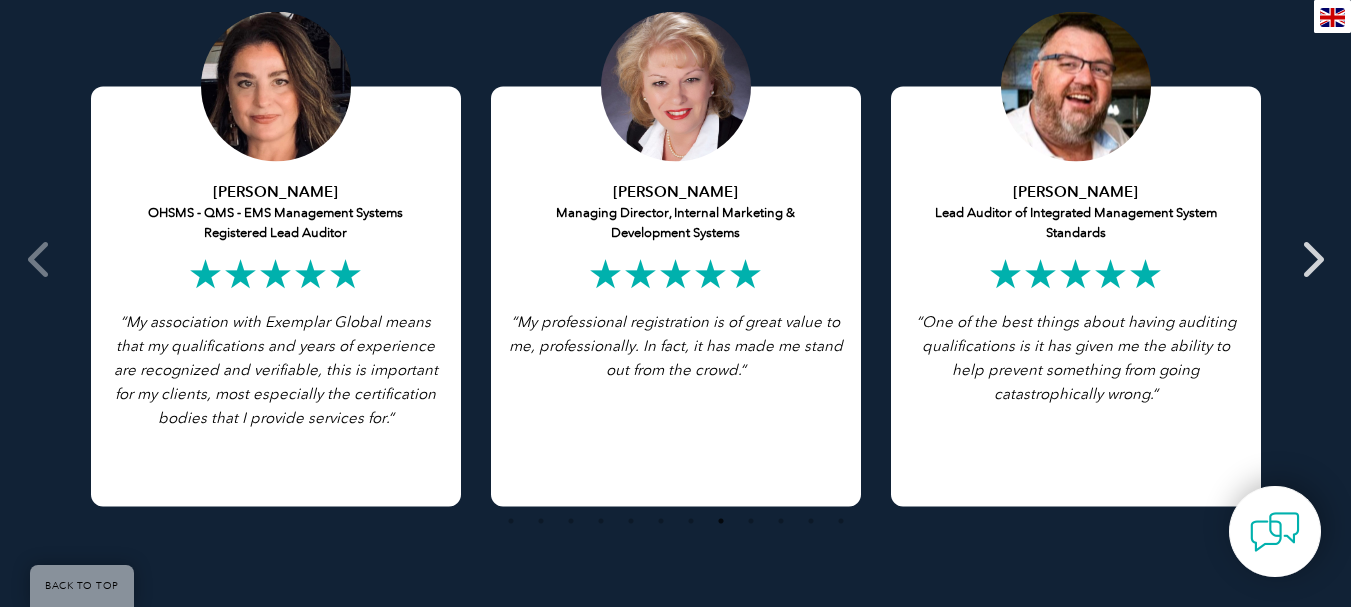 click at bounding box center [1311, 259] 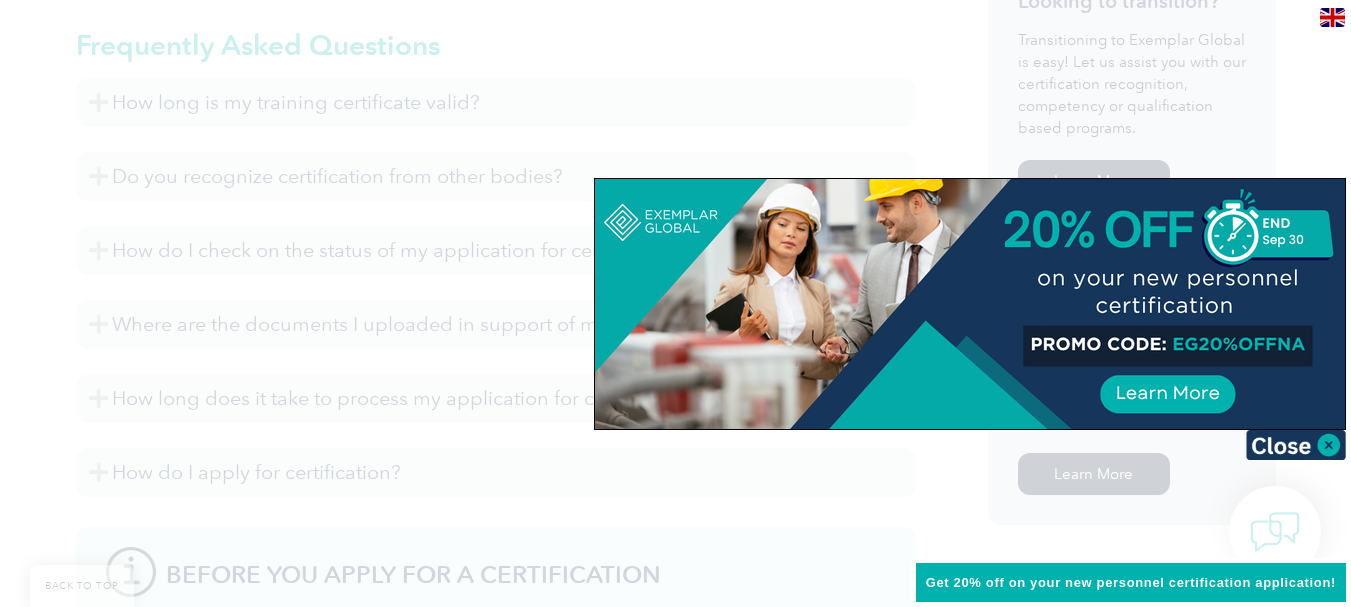 scroll, scrollTop: 1285, scrollLeft: 0, axis: vertical 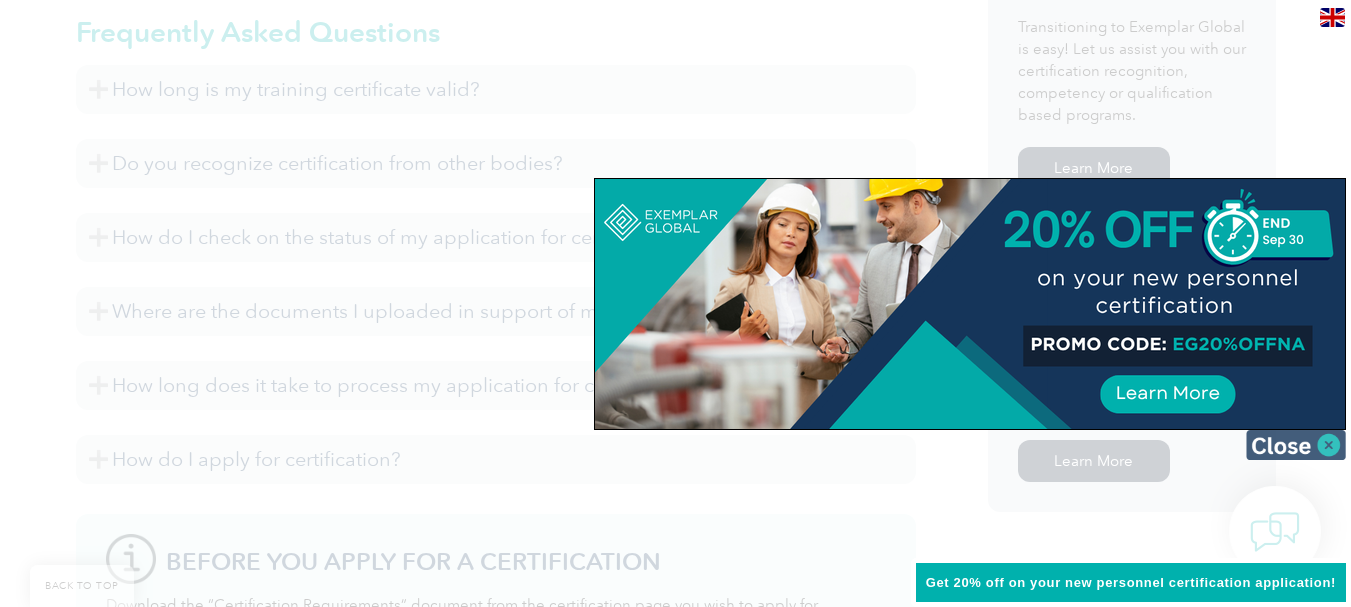 click at bounding box center [1296, 445] 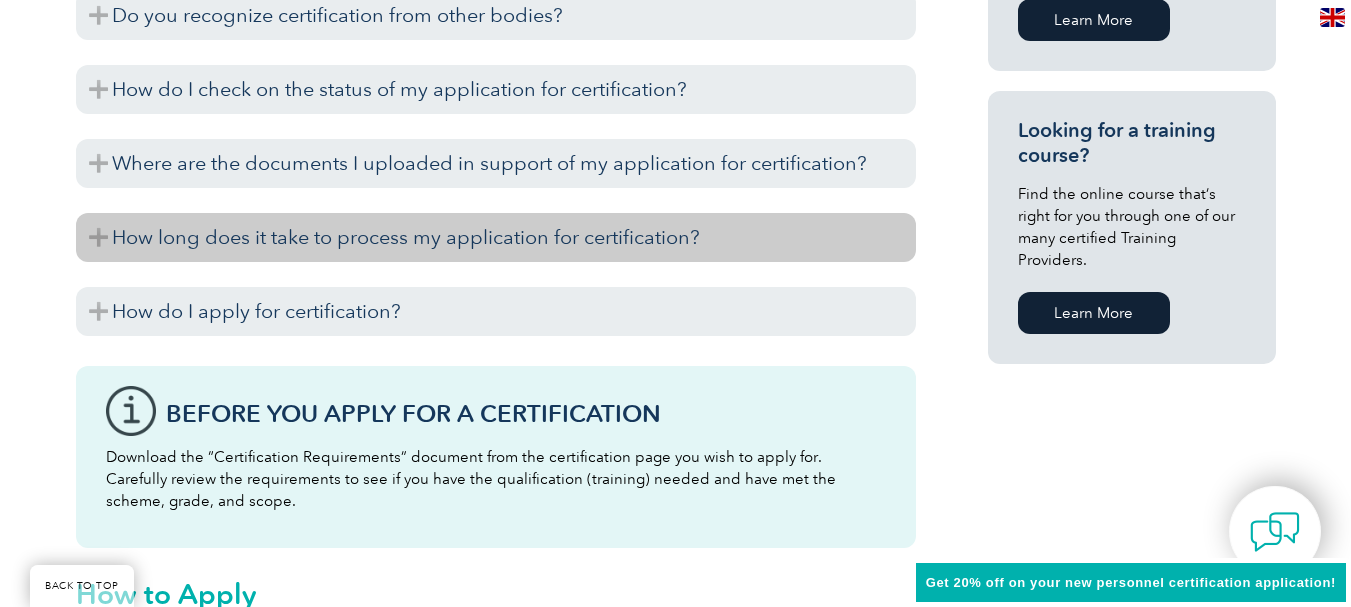 scroll, scrollTop: 1431, scrollLeft: 0, axis: vertical 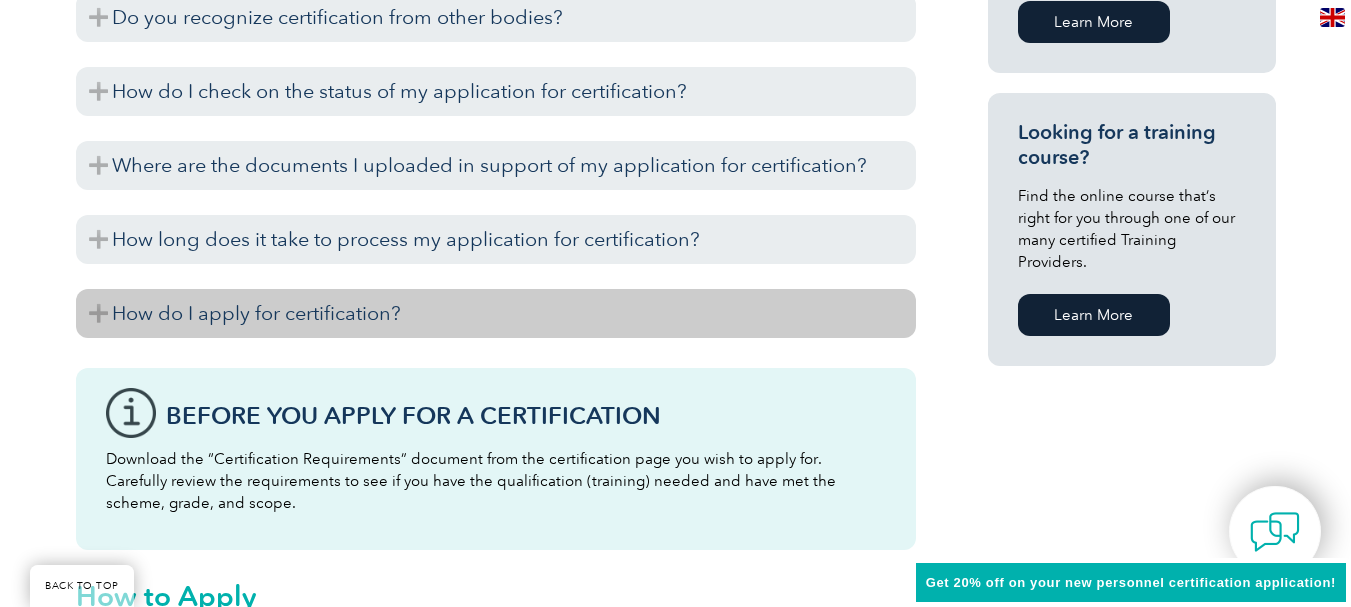 click on "How do I apply for certification?" at bounding box center [496, 313] 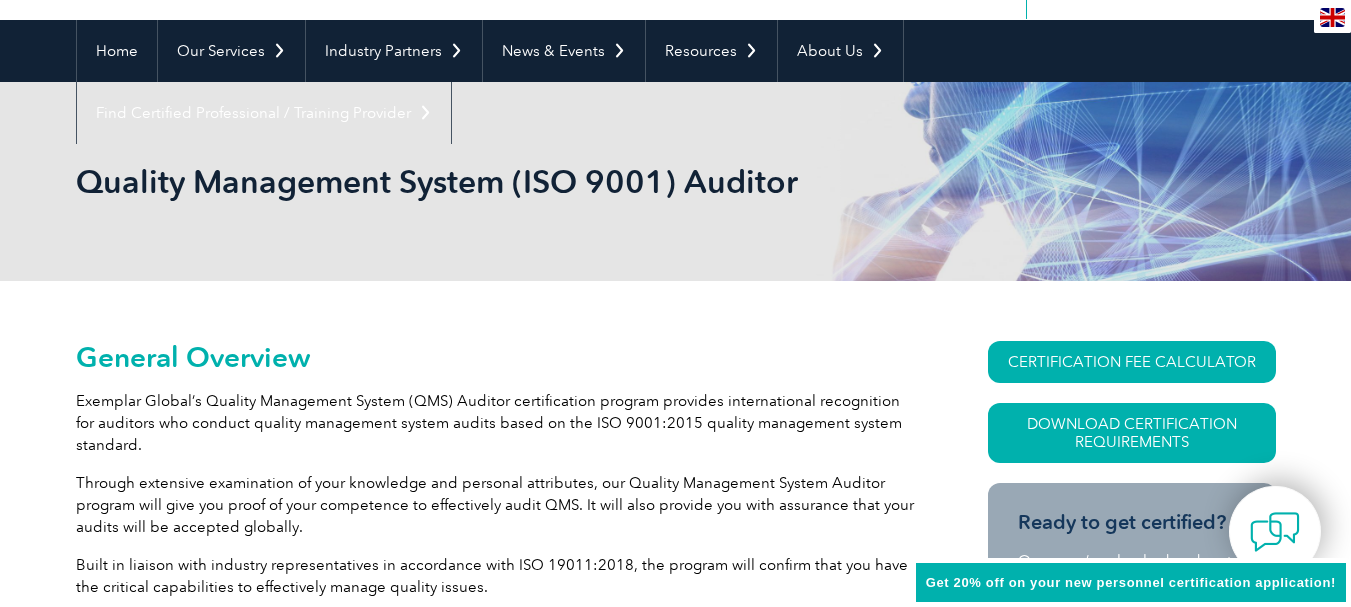 scroll, scrollTop: 0, scrollLeft: 0, axis: both 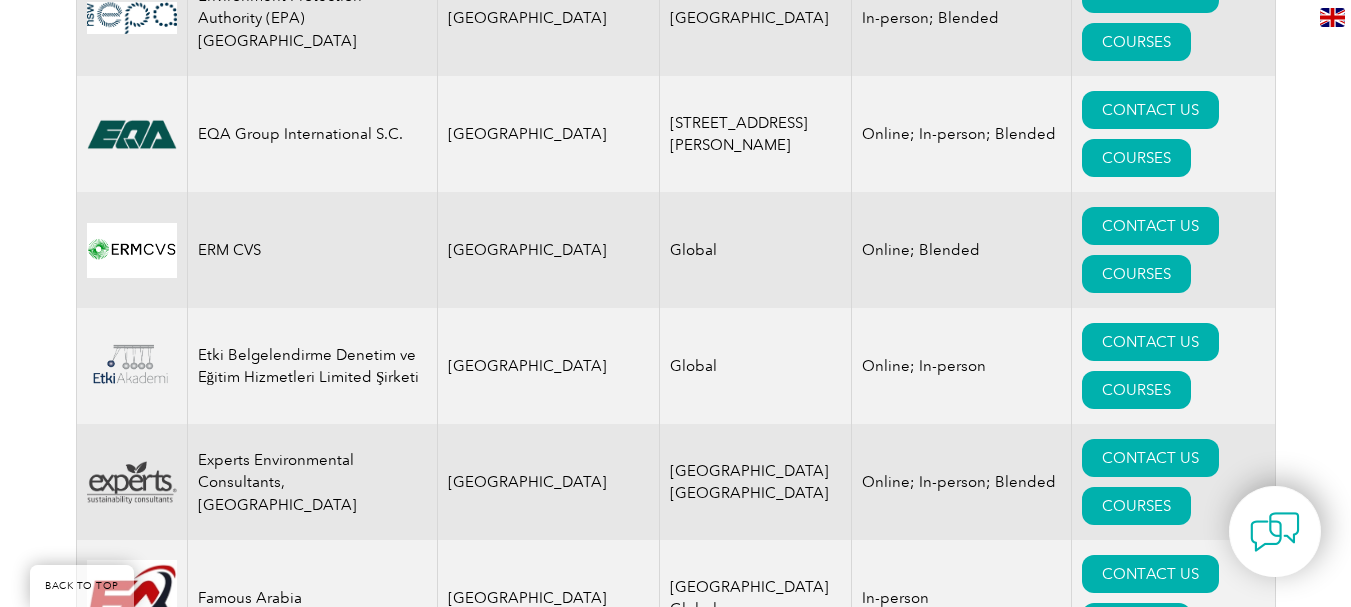 click on "COURSES" at bounding box center (1136, 4673) 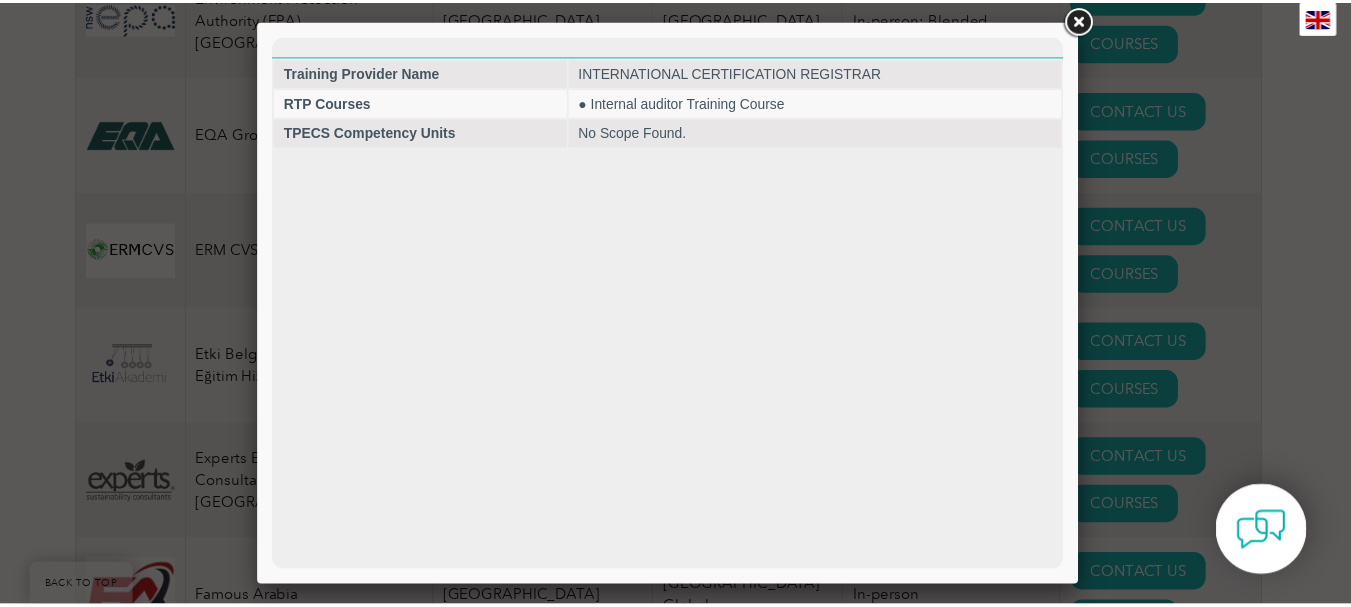 scroll, scrollTop: 0, scrollLeft: 0, axis: both 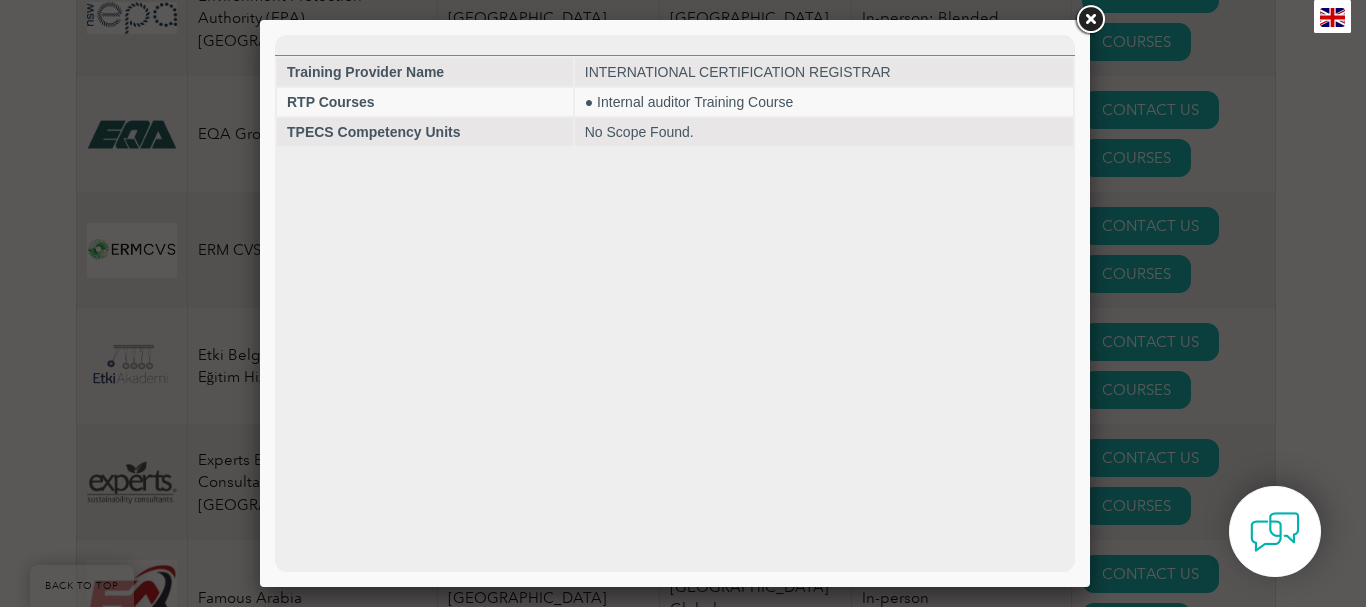 click at bounding box center (1090, 20) 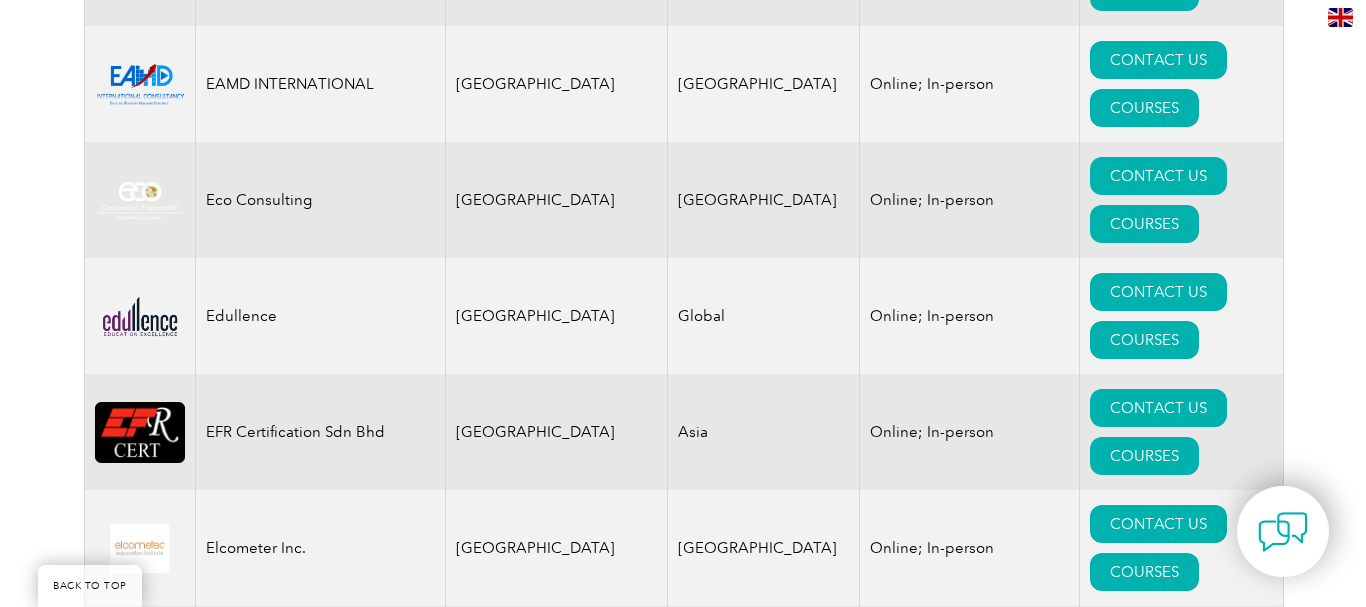 scroll, scrollTop: 9400, scrollLeft: 0, axis: vertical 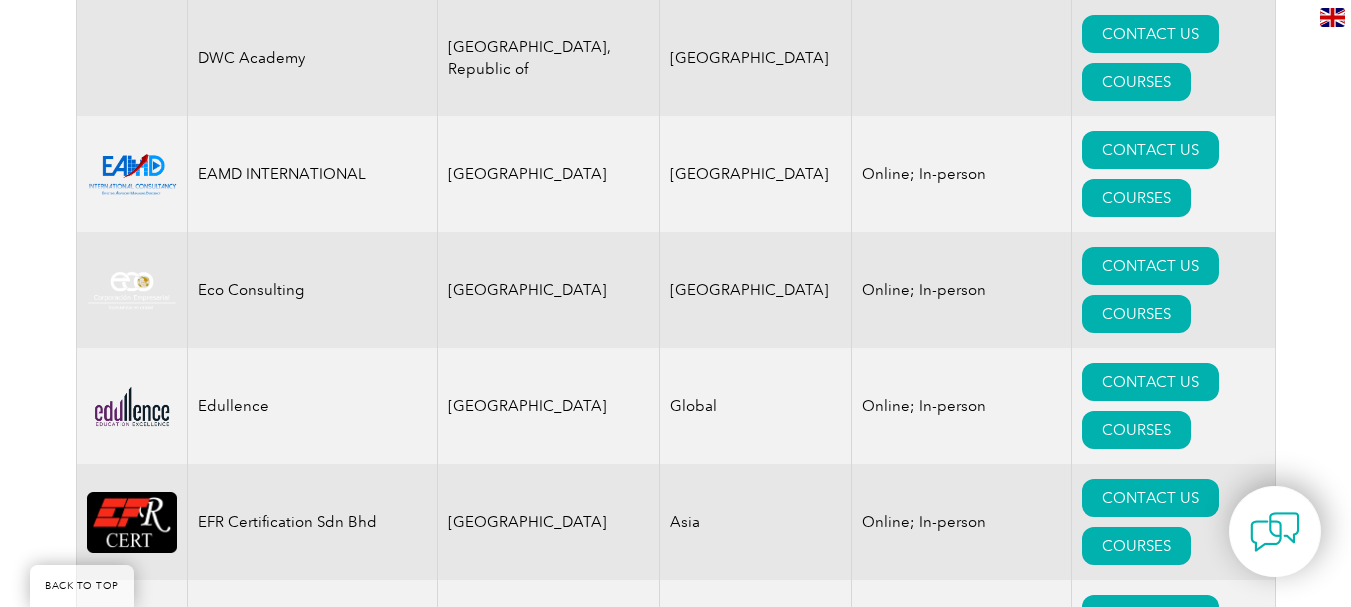 click on "COURSES" at bounding box center (1136, 3910) 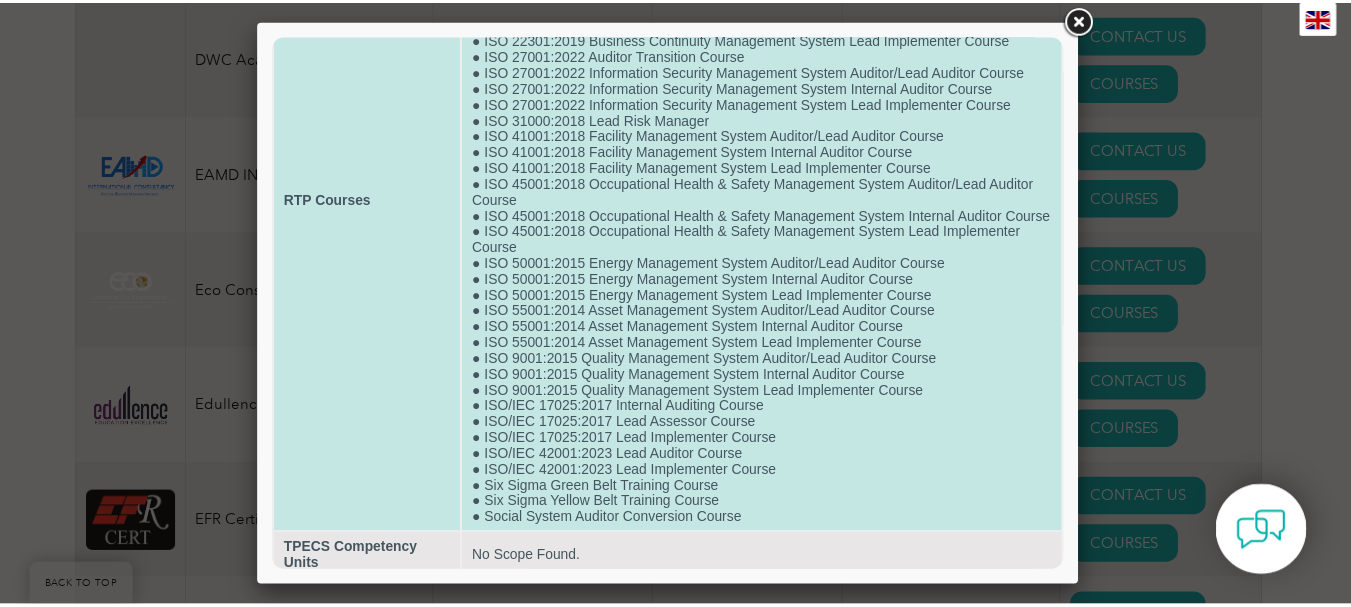 scroll, scrollTop: 248, scrollLeft: 0, axis: vertical 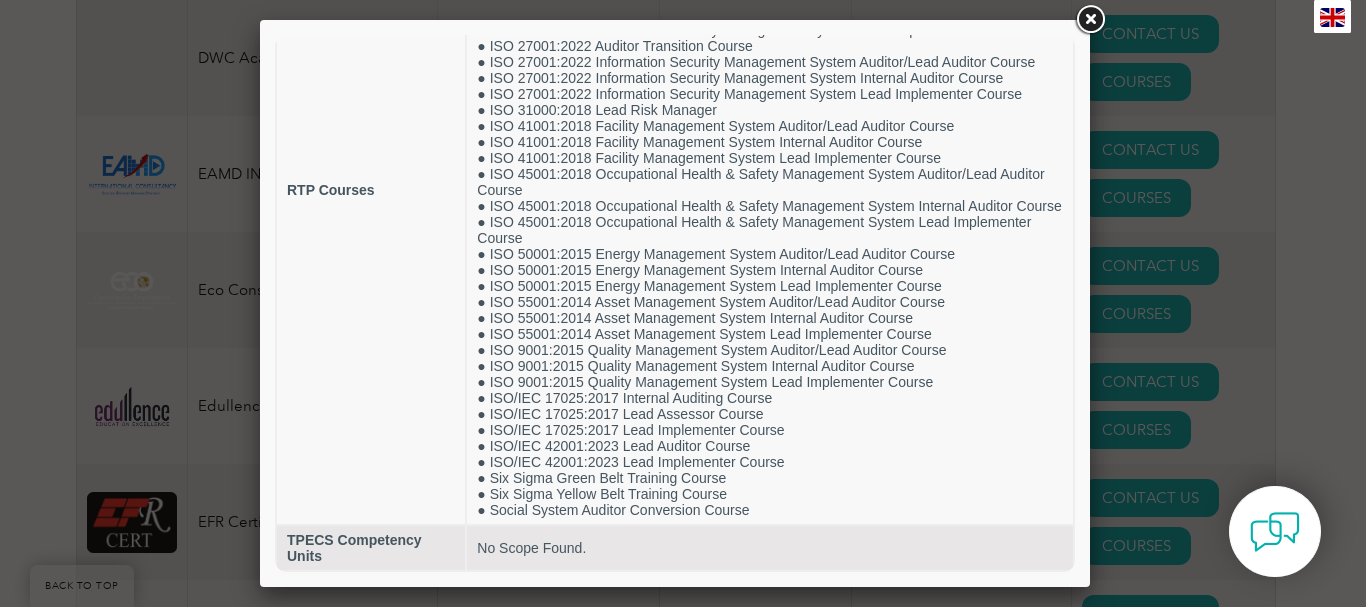 click at bounding box center (1090, 20) 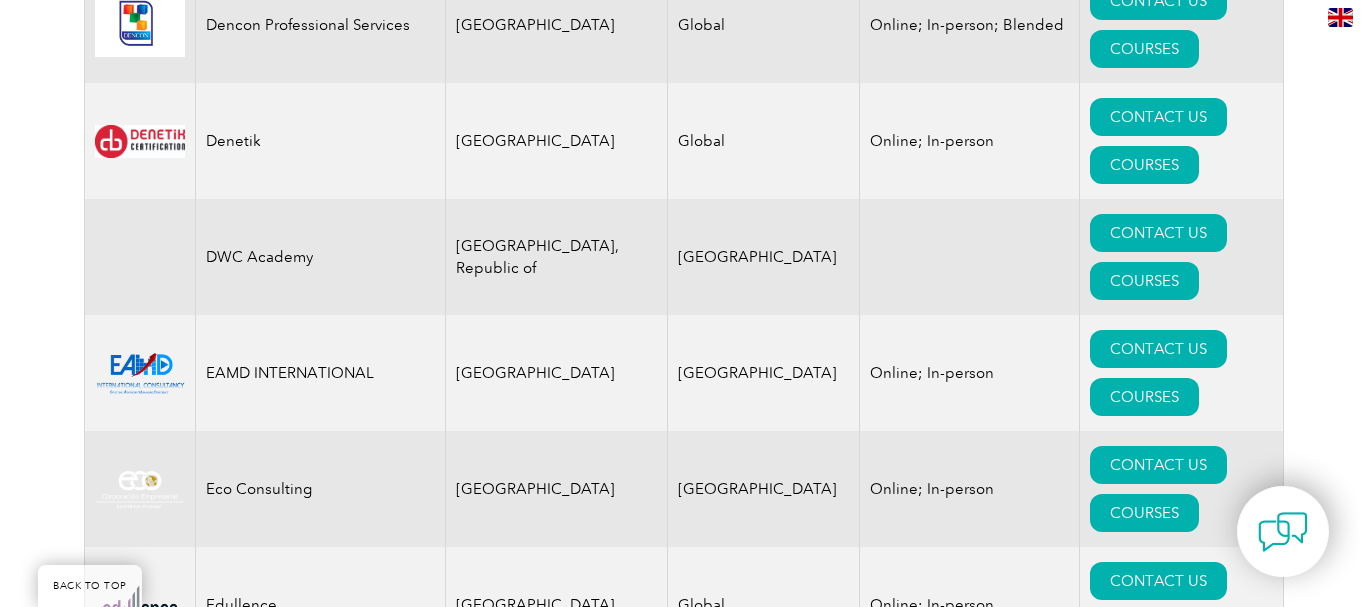 scroll, scrollTop: 9200, scrollLeft: 0, axis: vertical 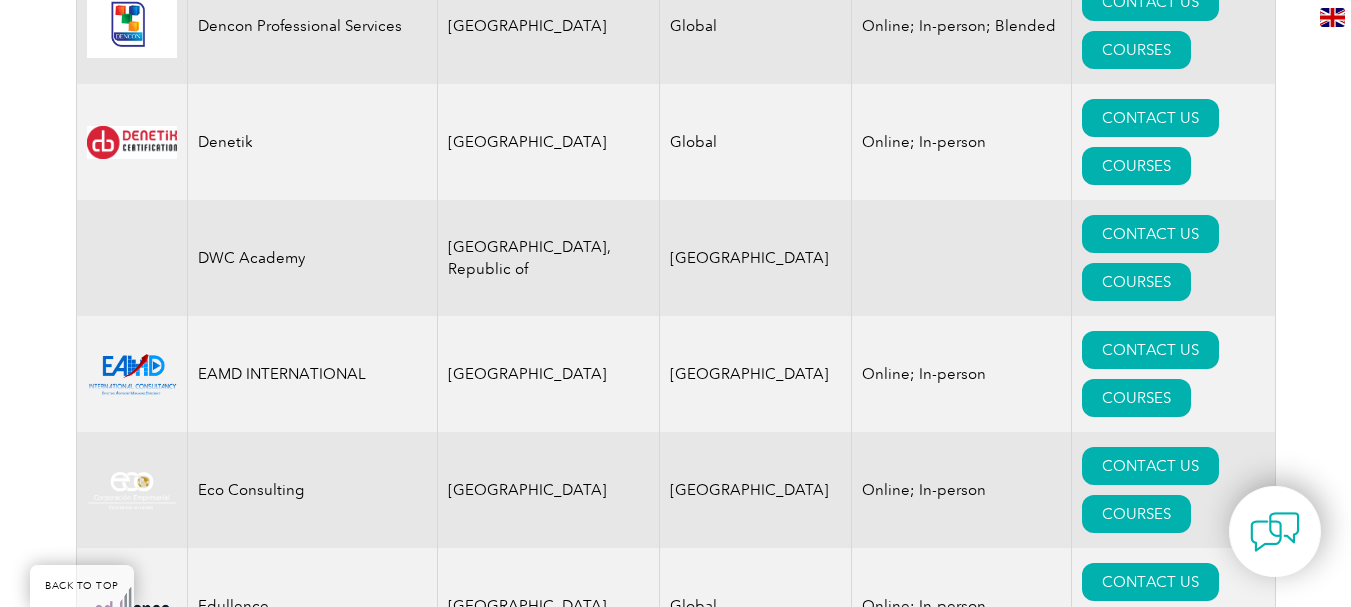 click on "COURSES" at bounding box center [1136, 3994] 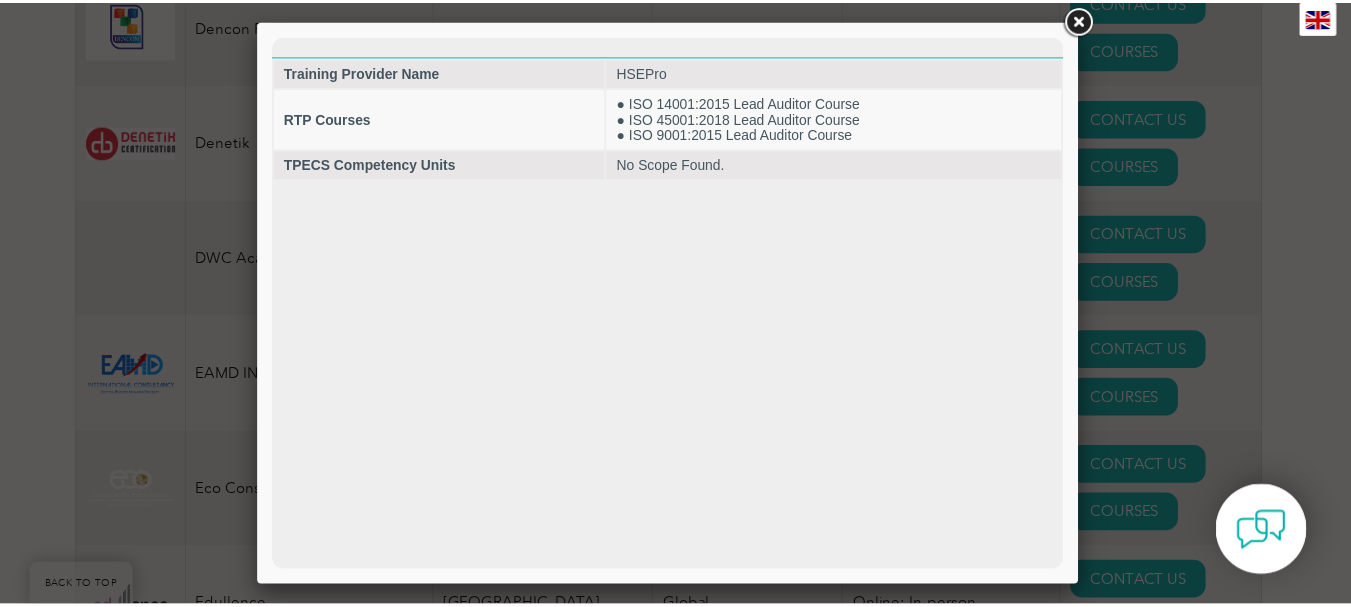 scroll, scrollTop: 0, scrollLeft: 0, axis: both 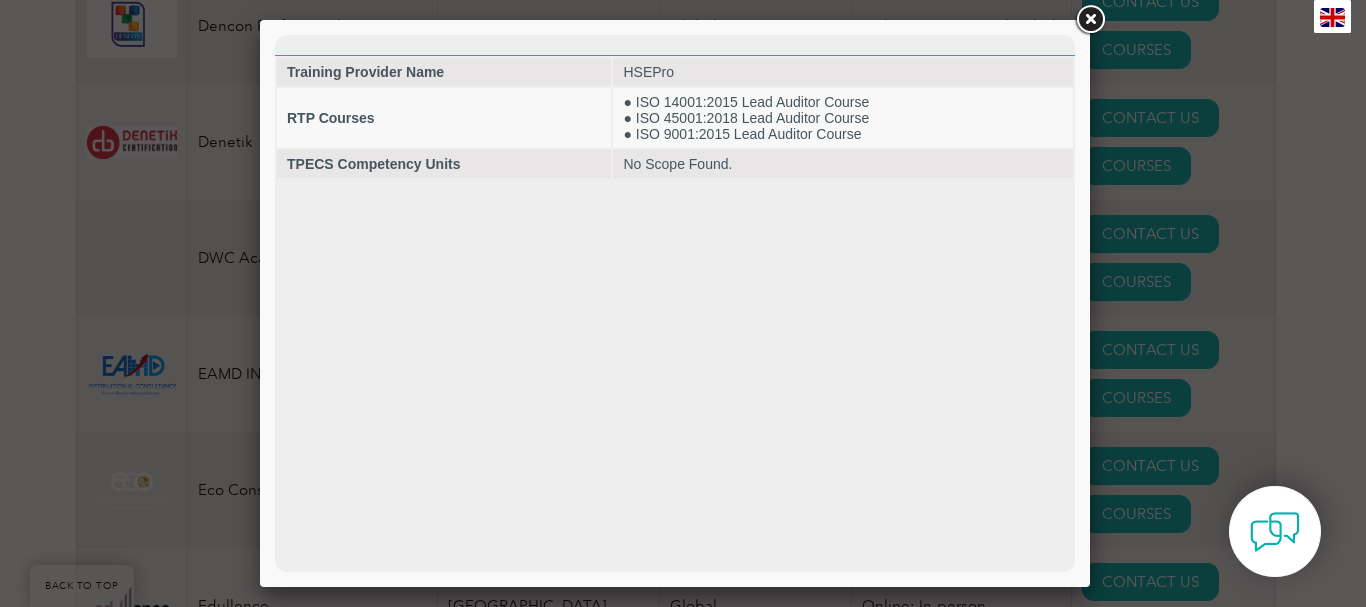 click at bounding box center (1090, 20) 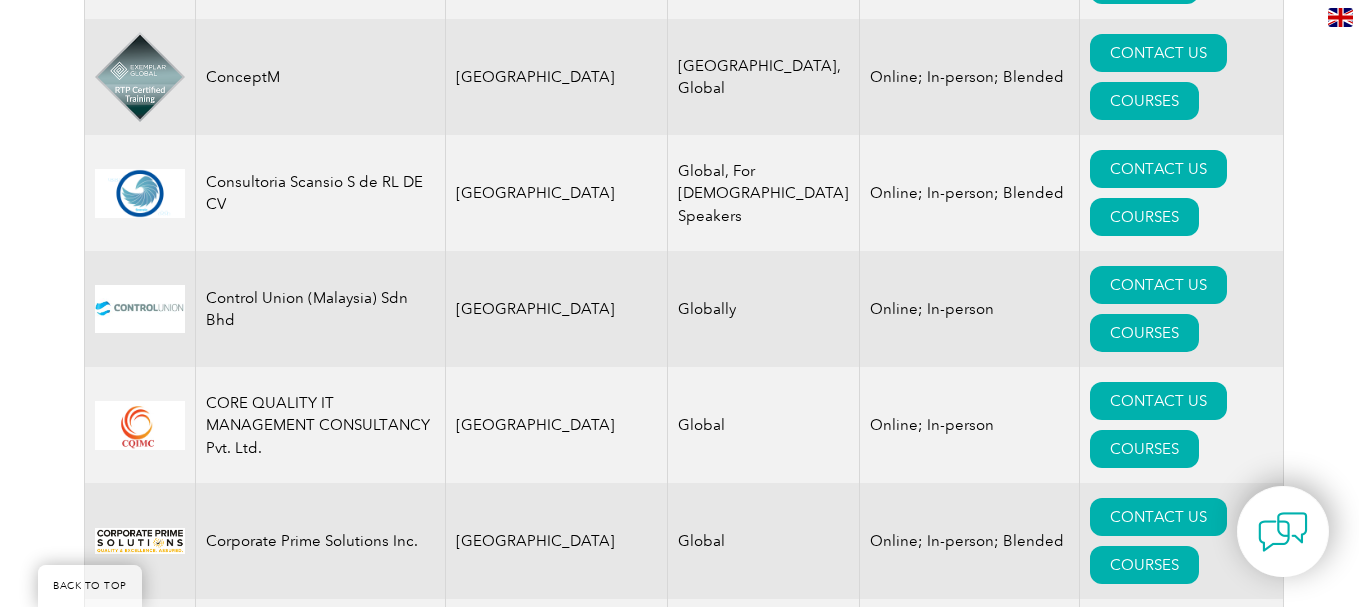 scroll, scrollTop: 7400, scrollLeft: 0, axis: vertical 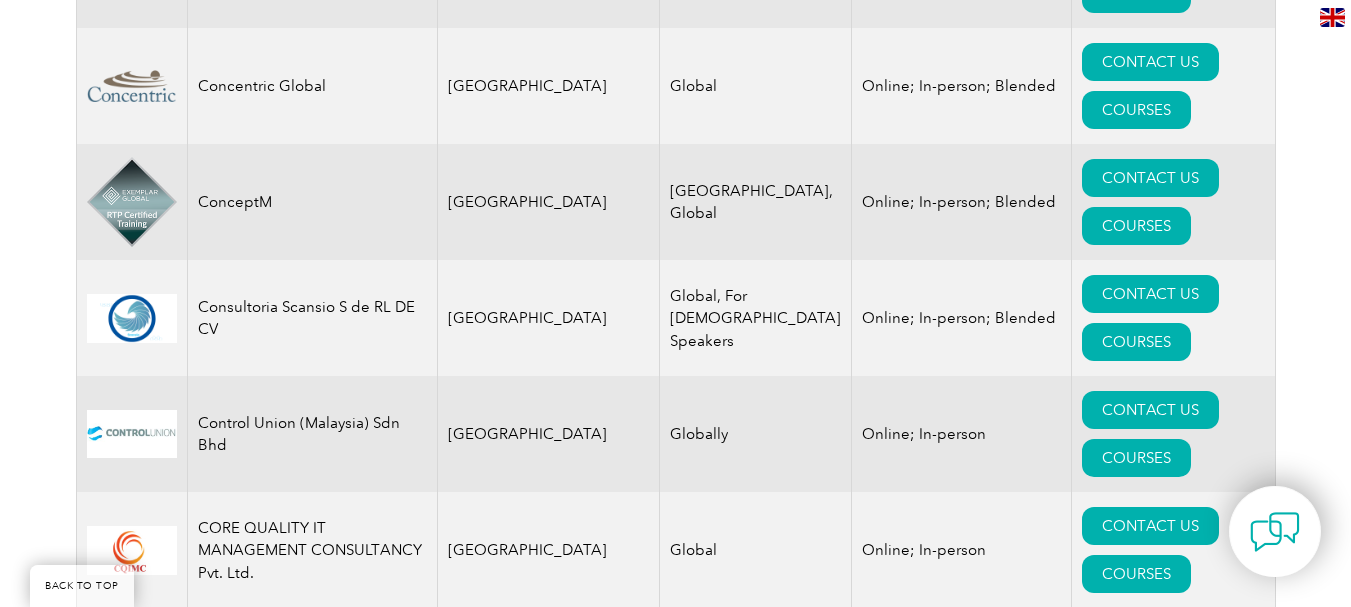click on "COURSES" at bounding box center [1136, 3358] 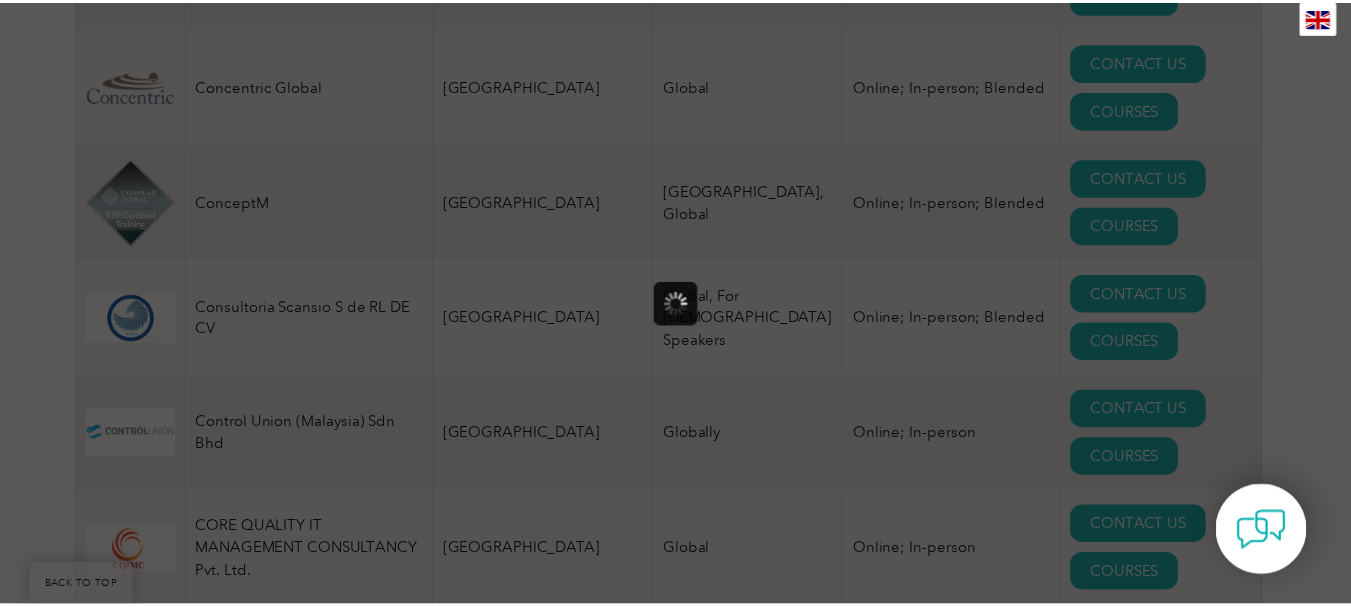 scroll, scrollTop: 0, scrollLeft: 0, axis: both 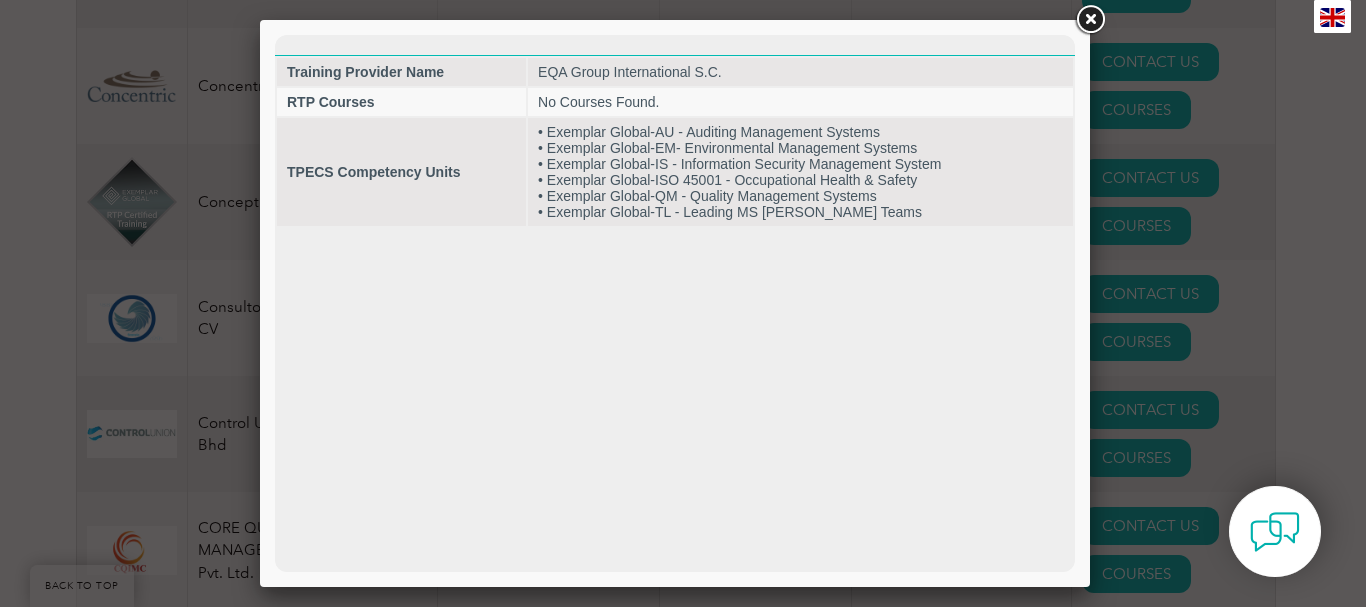click at bounding box center [1090, 20] 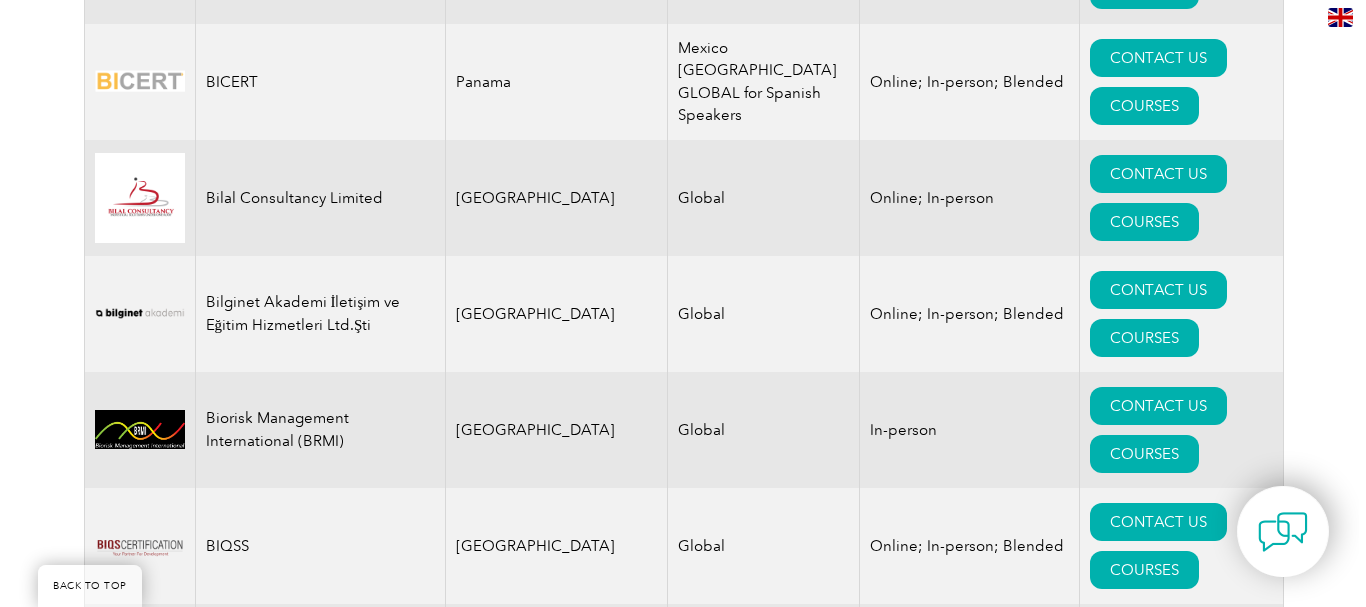 scroll, scrollTop: 3900, scrollLeft: 0, axis: vertical 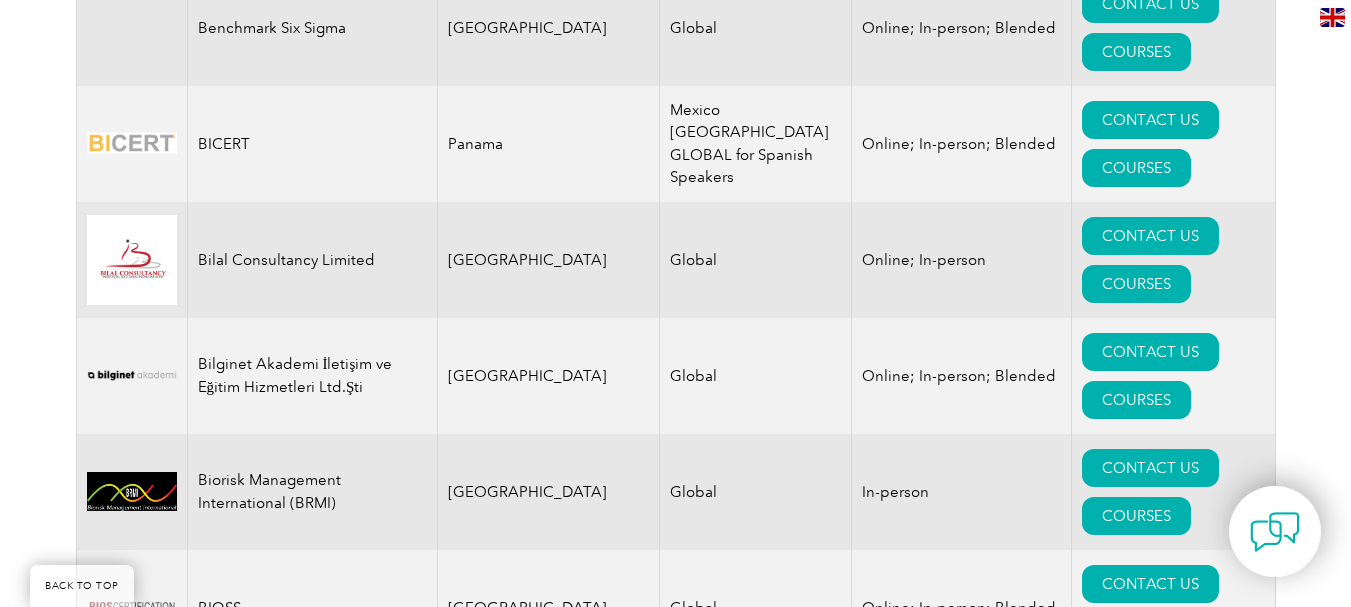 click on "COURSES" at bounding box center [1136, 1476] 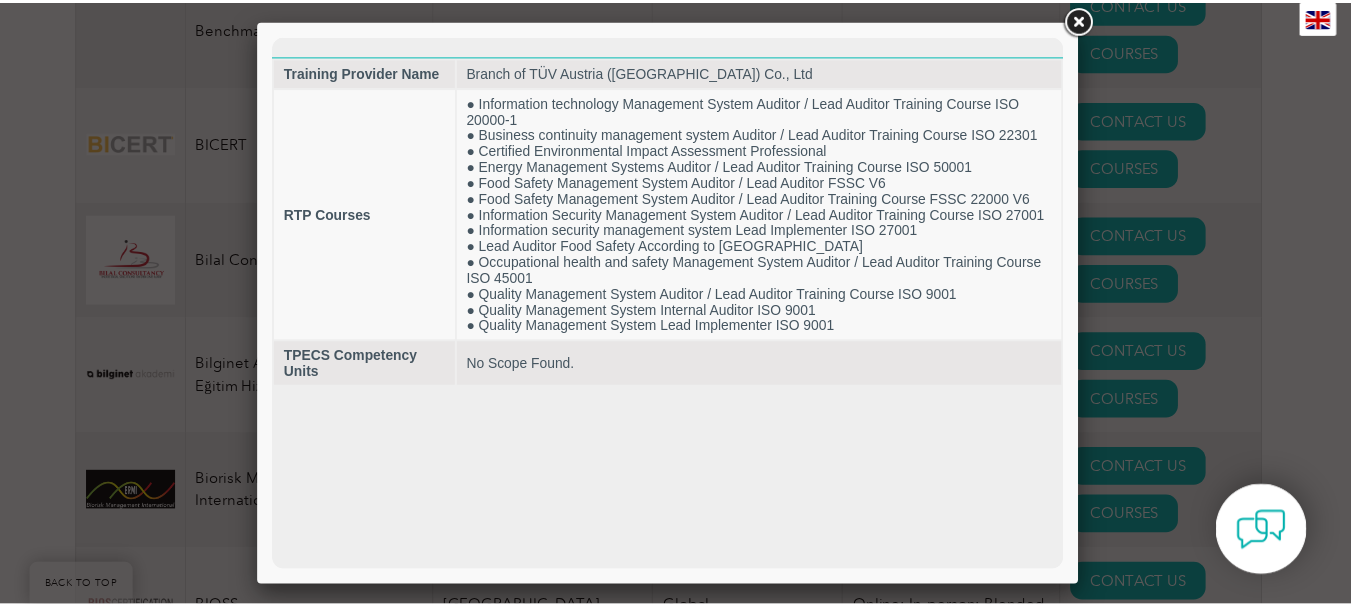 scroll, scrollTop: 0, scrollLeft: 0, axis: both 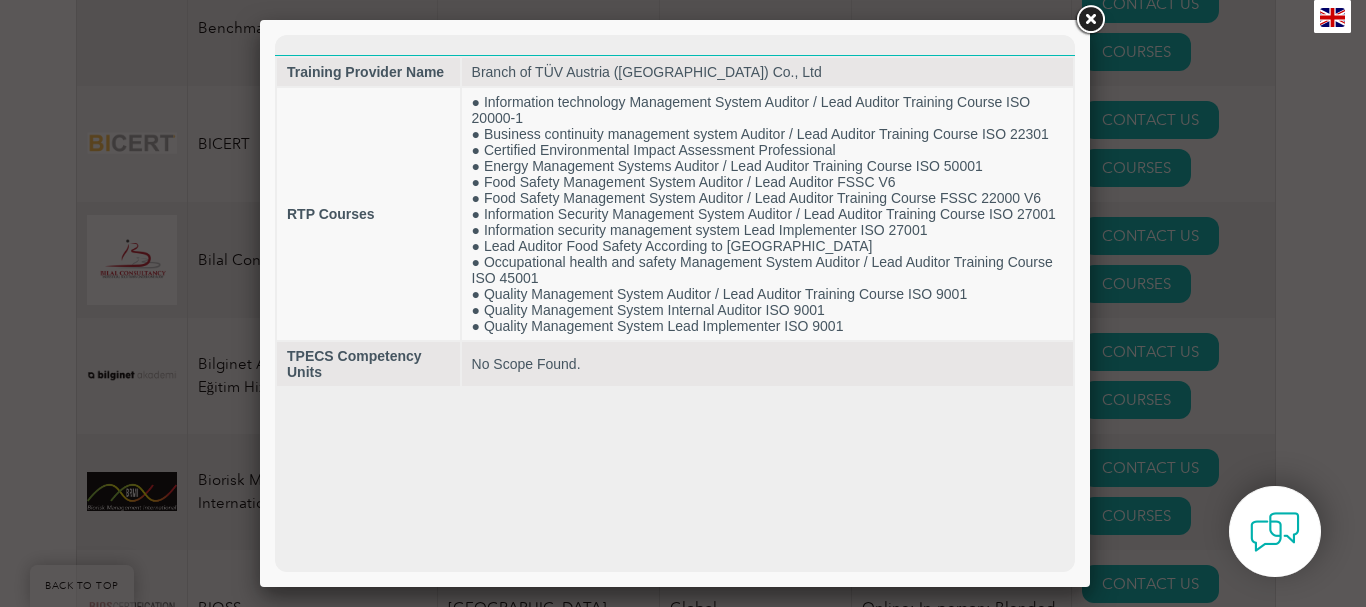 click at bounding box center [1090, 20] 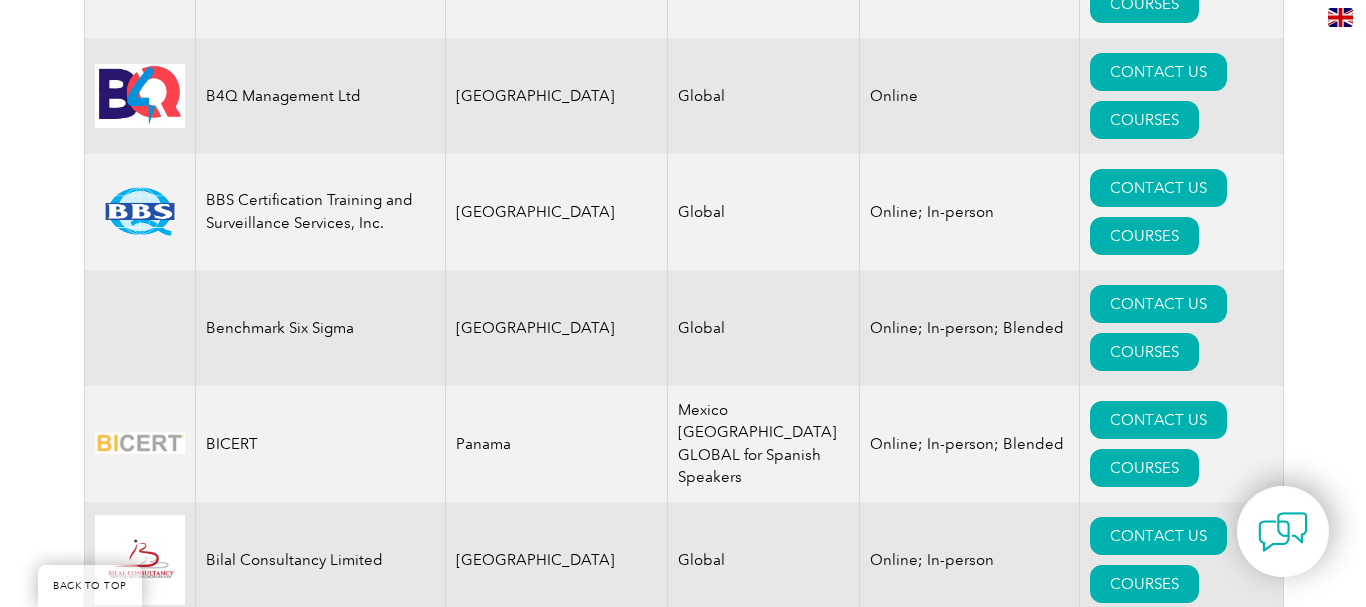 scroll, scrollTop: 3700, scrollLeft: 0, axis: vertical 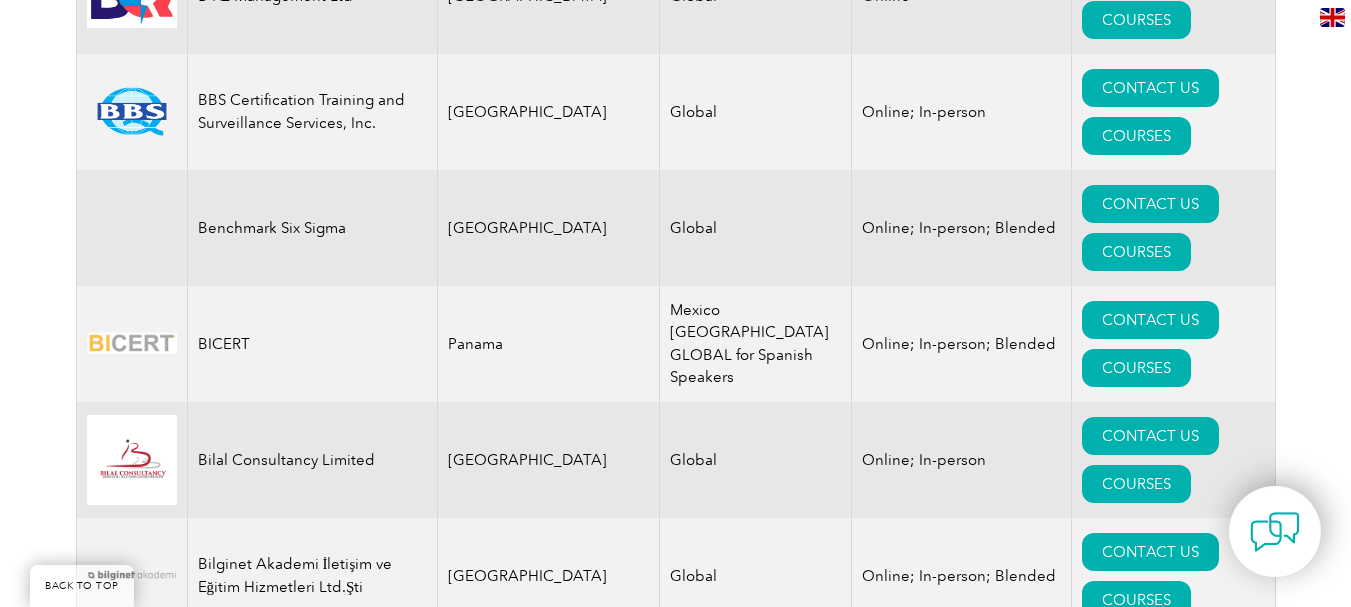 click on "COURSES" at bounding box center (1136, 1309) 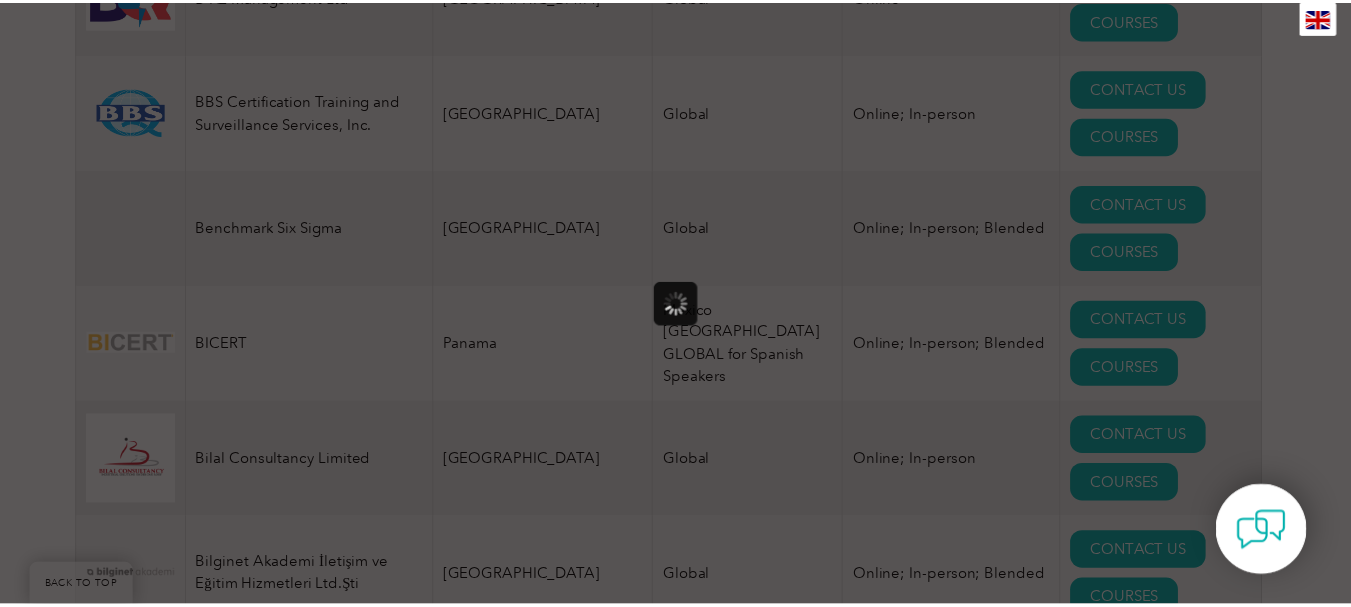 scroll, scrollTop: 0, scrollLeft: 0, axis: both 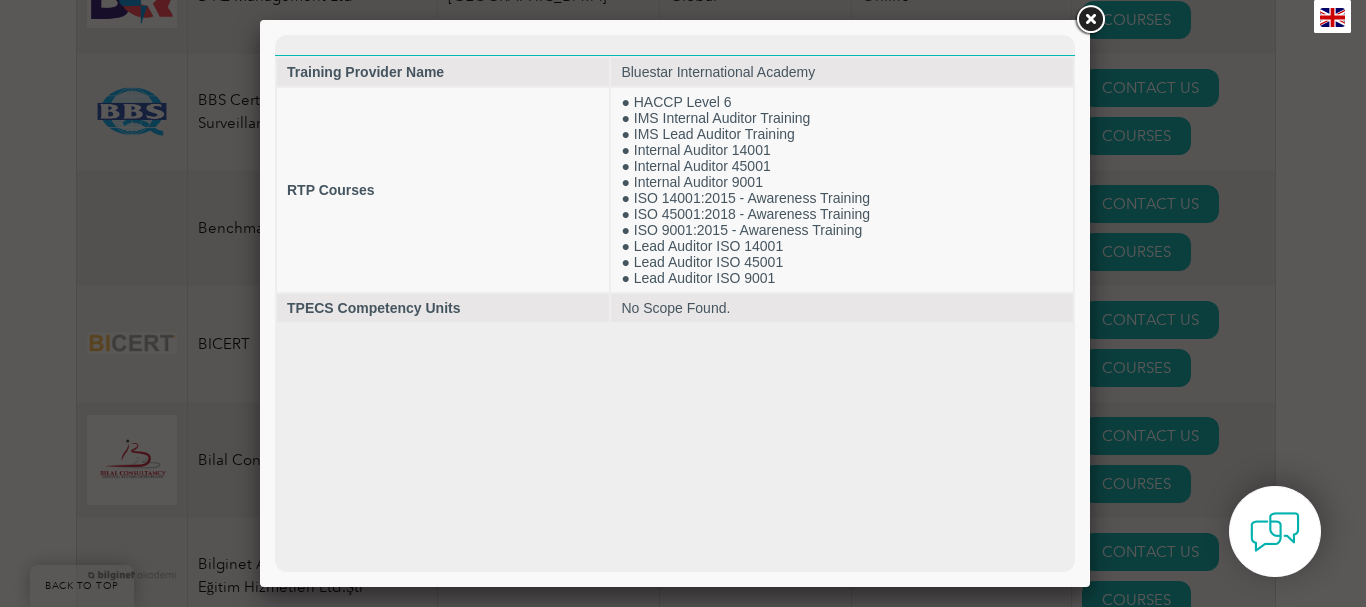 click at bounding box center (1090, 20) 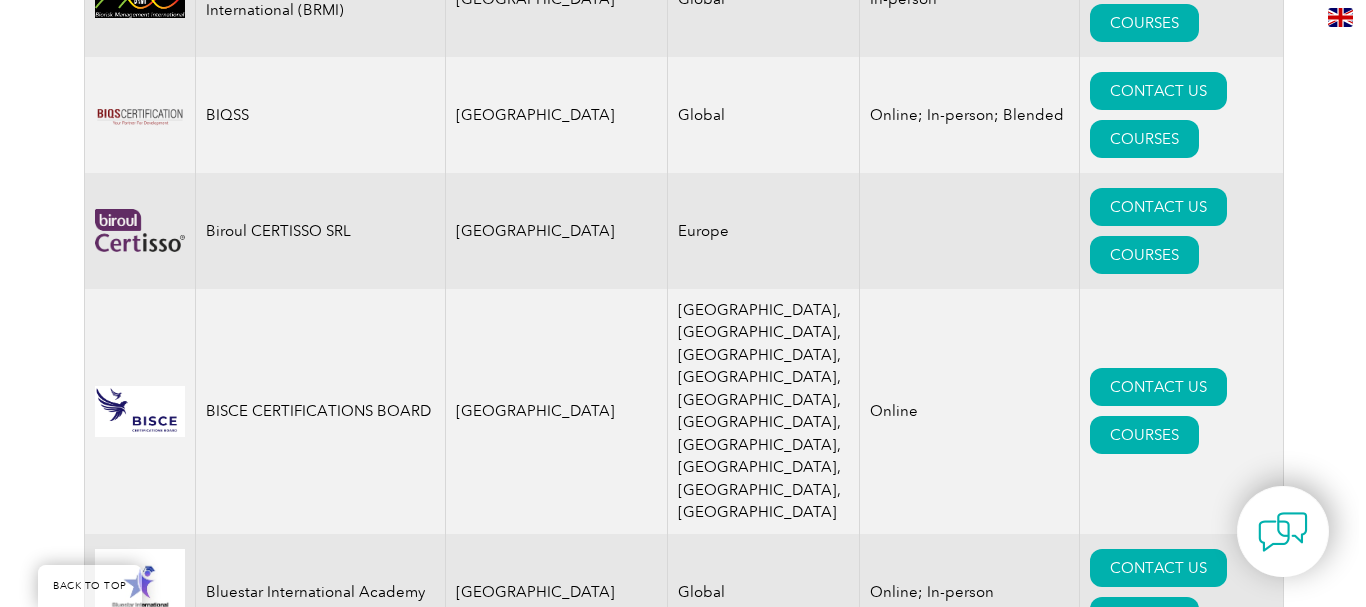 scroll, scrollTop: 4400, scrollLeft: 0, axis: vertical 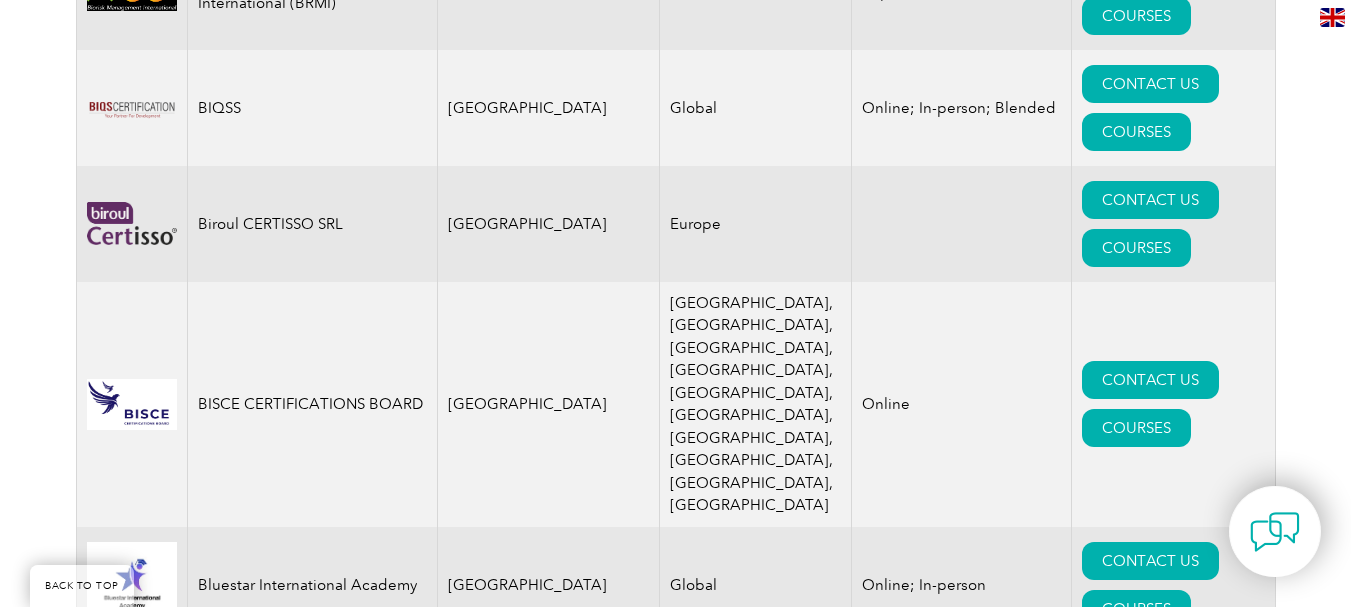 click on "COURSES" at bounding box center (1136, 1586) 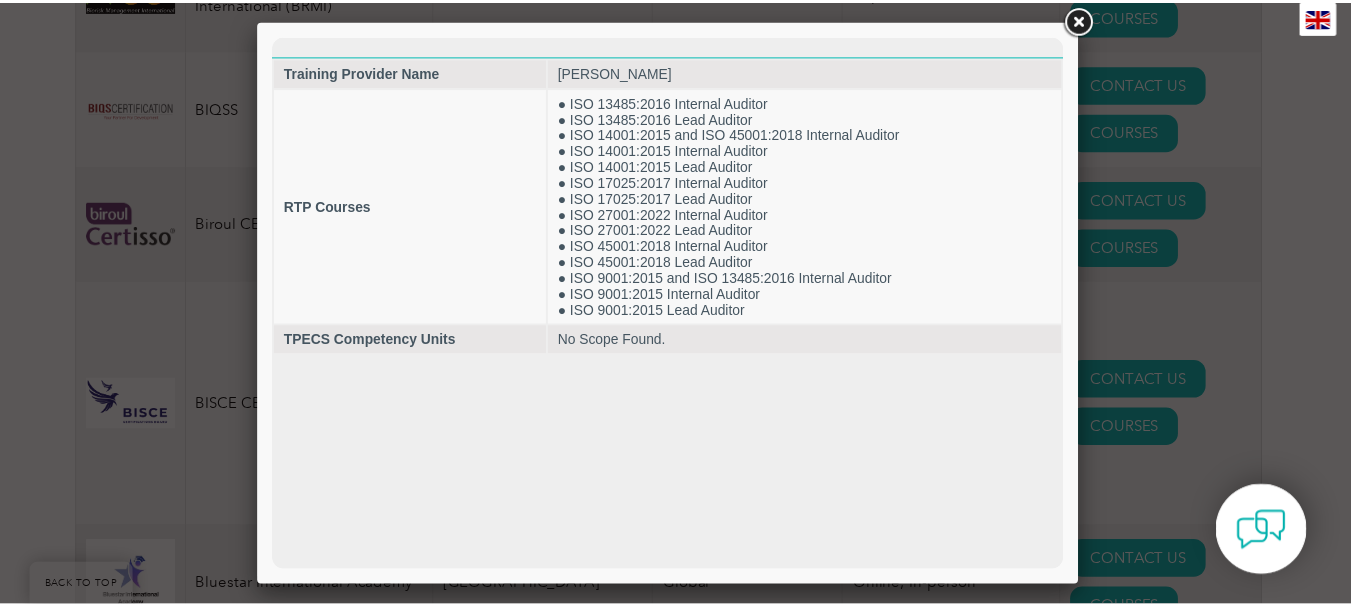scroll, scrollTop: 0, scrollLeft: 0, axis: both 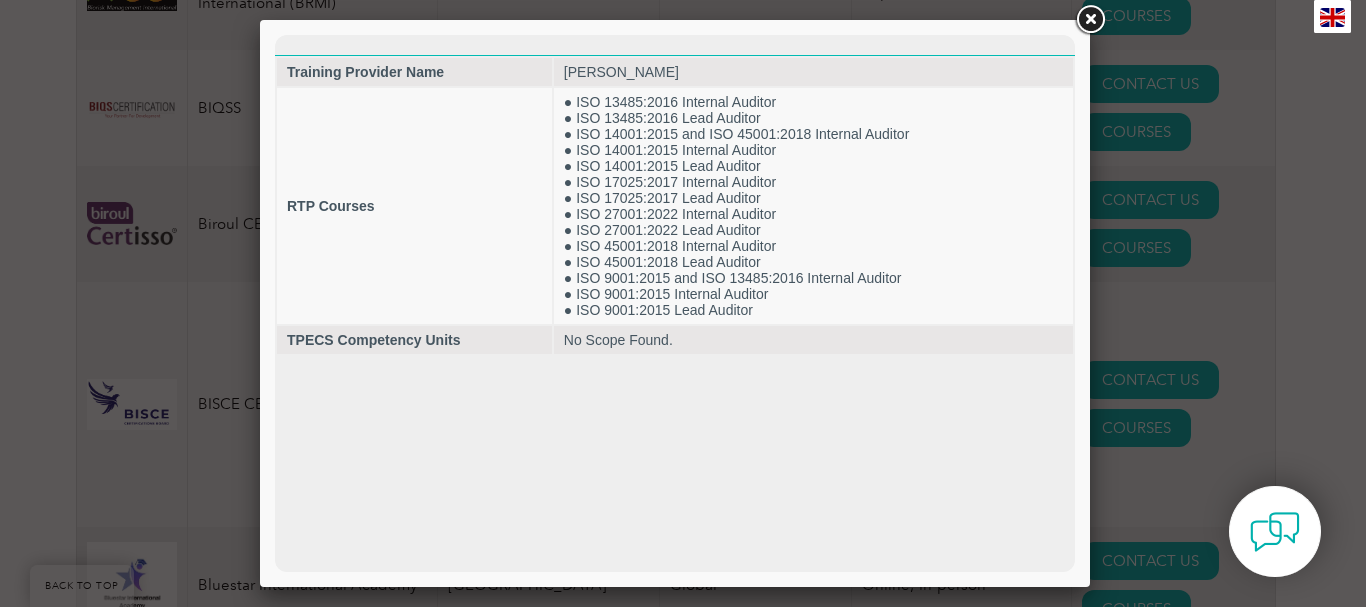 click at bounding box center (1090, 20) 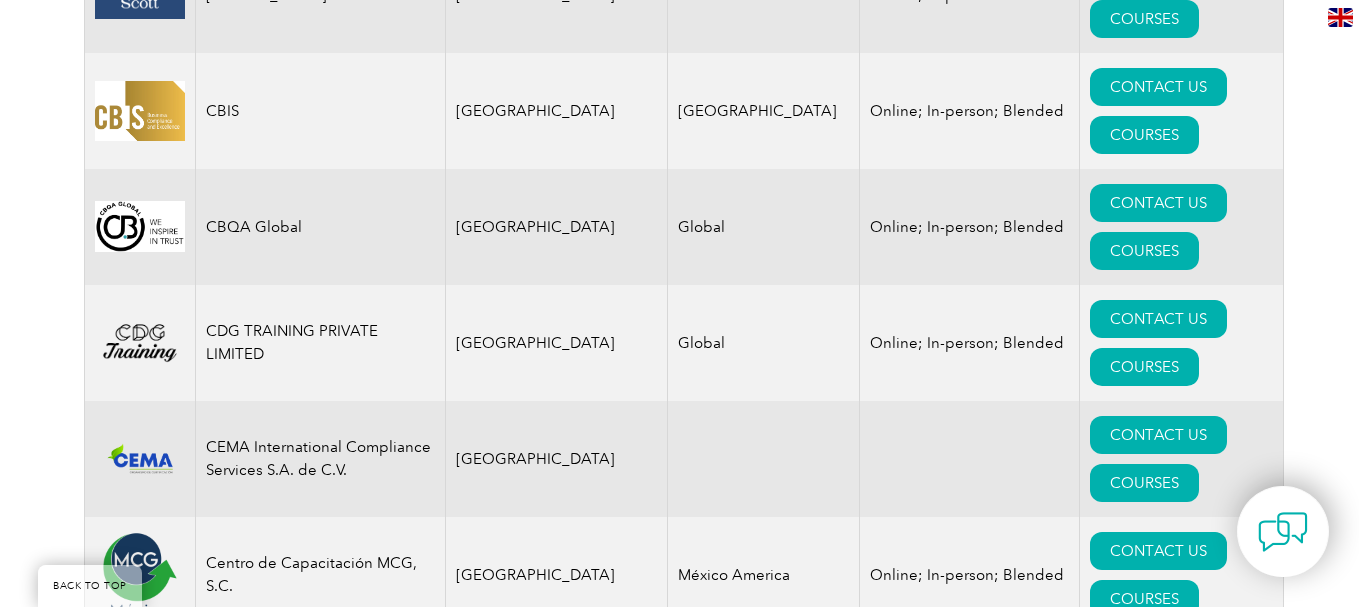 scroll, scrollTop: 6000, scrollLeft: 0, axis: vertical 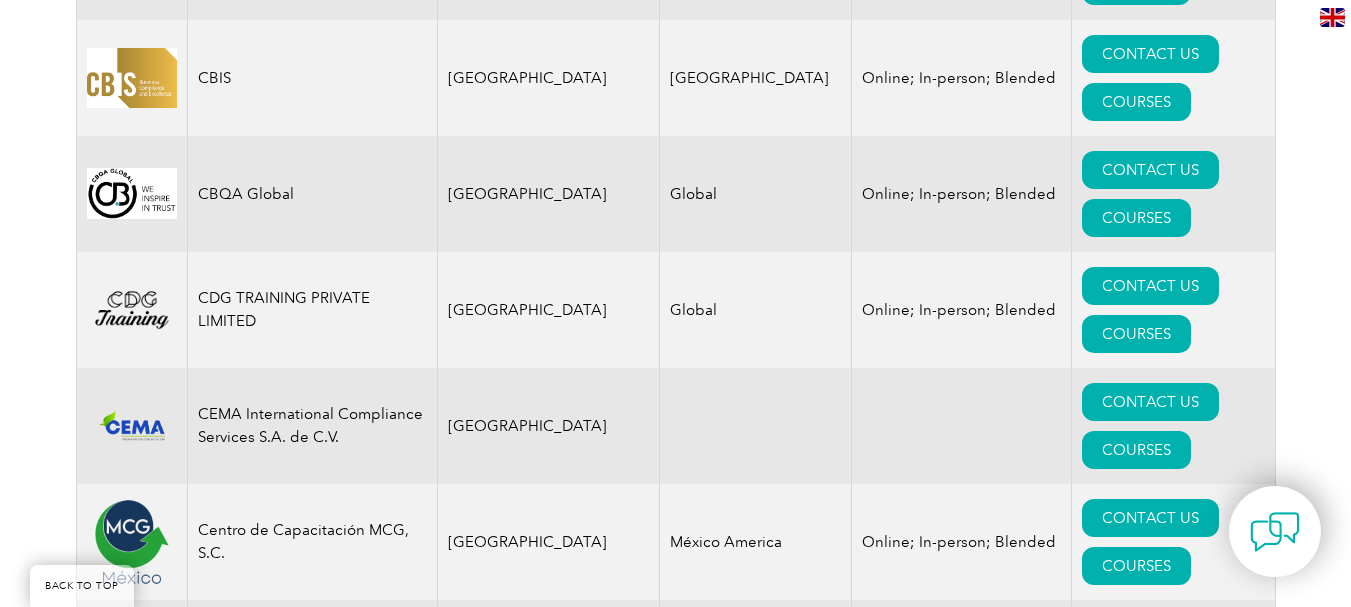click on "COURSES" at bounding box center [1136, 2206] 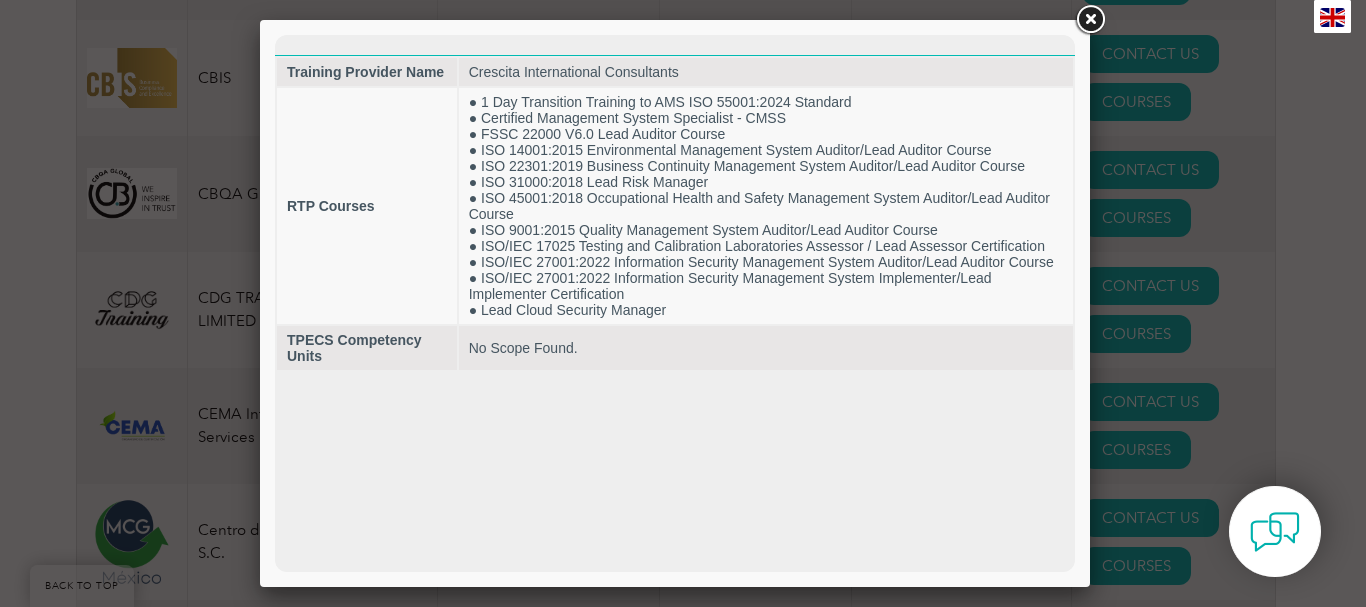 scroll, scrollTop: 0, scrollLeft: 0, axis: both 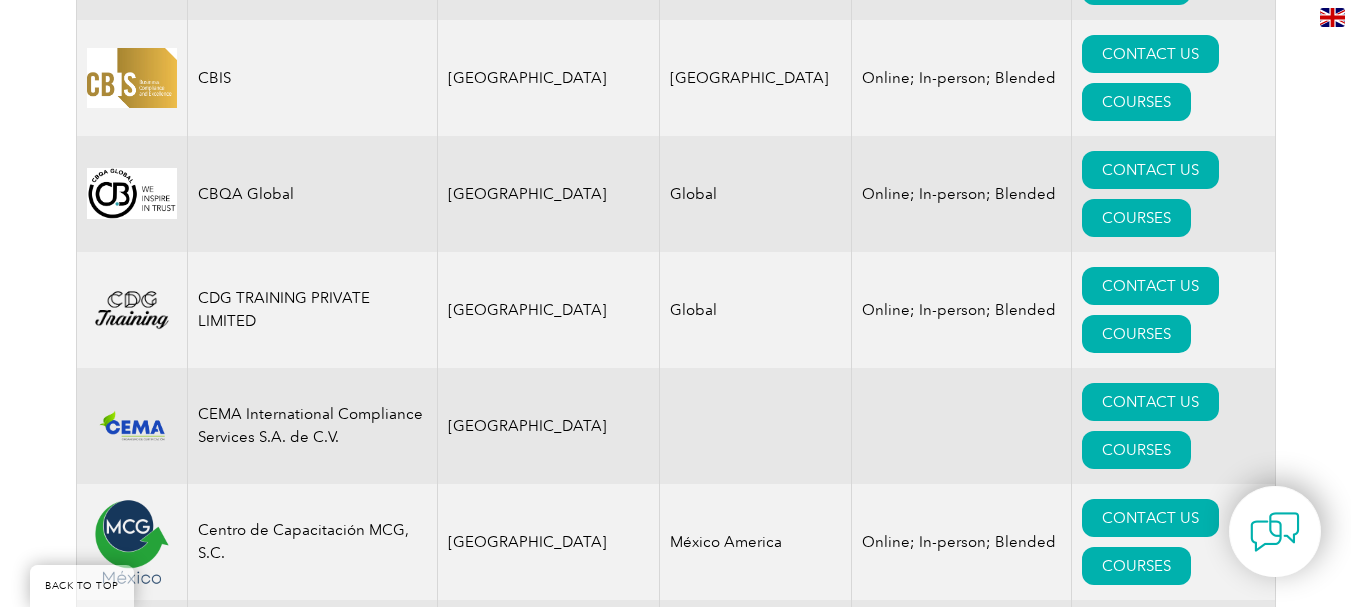 click on "CONTACT US" at bounding box center (1150, 2158) 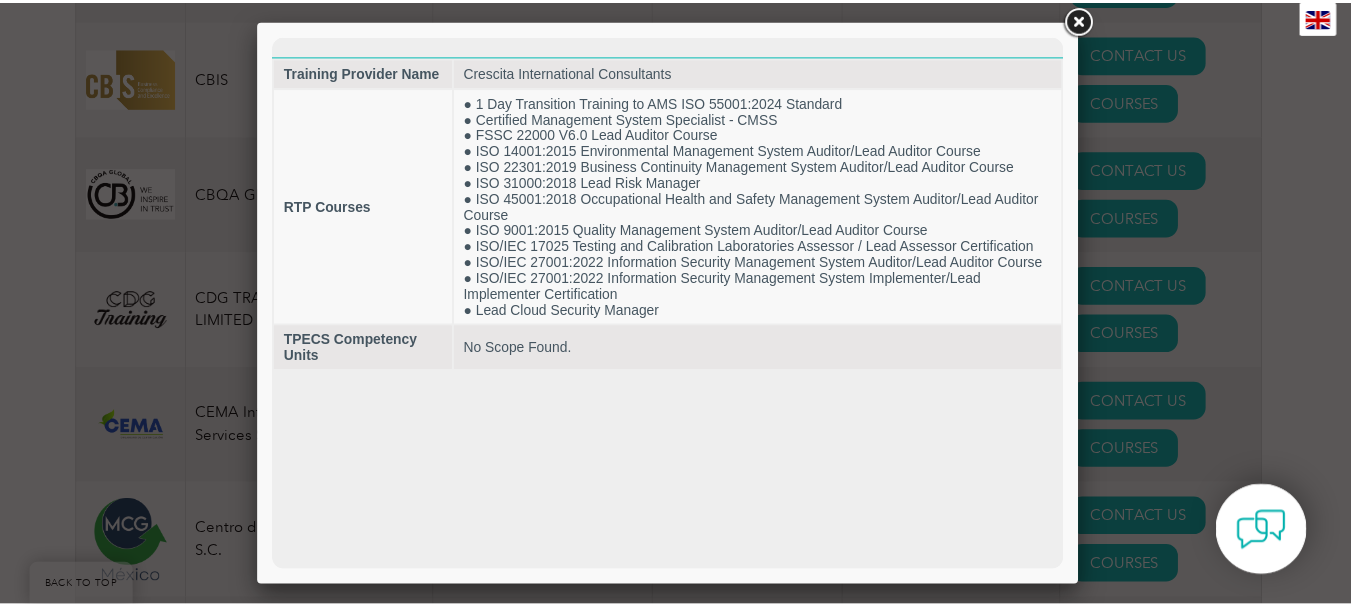 scroll, scrollTop: 0, scrollLeft: 0, axis: both 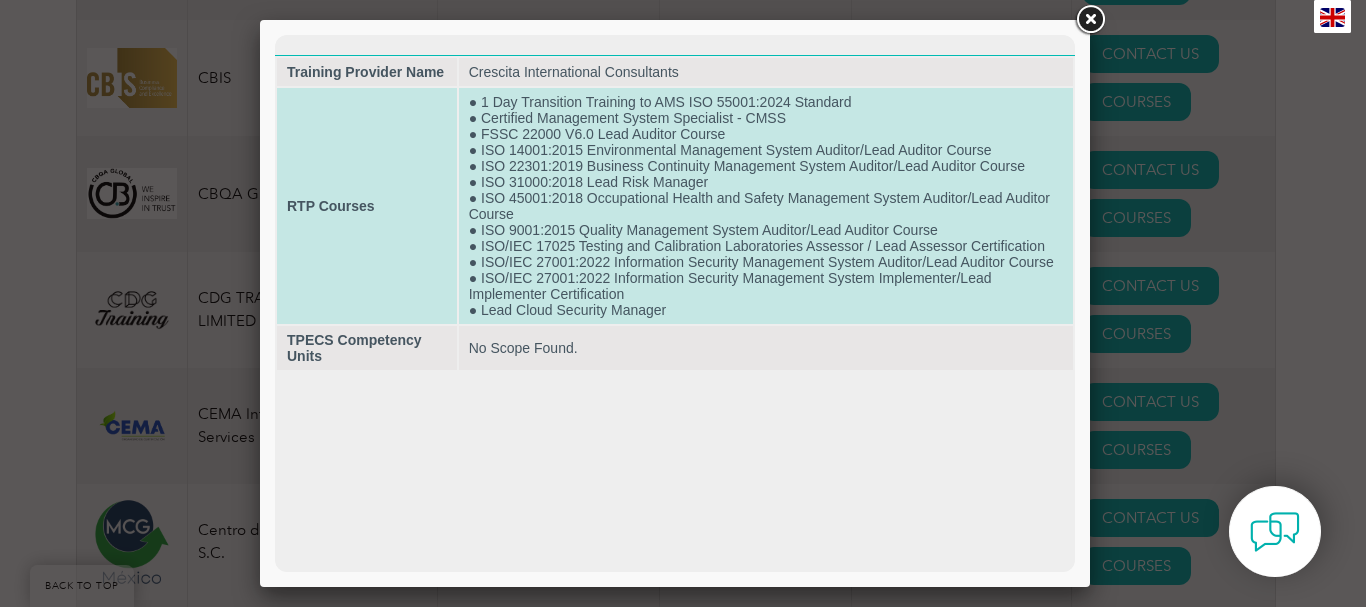 click on "● 1 Day Transition Training to AMS ISO 55001:2024 Standard ● Certified Management System Specialist - CMSS ● FSSC 22000 V6.0 Lead Auditor Course ● ISO 14001:2015 Environmental Management System Auditor/Lead Auditor Course ● ISO 22301:2019 Business Continuity Management System Auditor/Lead Auditor Course ● ISO 31000:2018 Lead Risk Manager ● ISO 45001:2018 Occupational Health and Safety Management System Auditor/Lead Auditor Course ● ISO 9001:2015 Quality Management System Auditor/Lead Auditor Course ● ISO/IEC 17025 Testing and Calibration Laboratories Assessor / Lead Assessor Certification ● ISO/IEC 27001:2022 Information Security Management System Auditor/Lead Auditor Course ● ISO/IEC 27001:2022 Information Security Management System Implementer/Lead Implementer Certification ● Lead Cloud Security Manager" at bounding box center (766, 206) 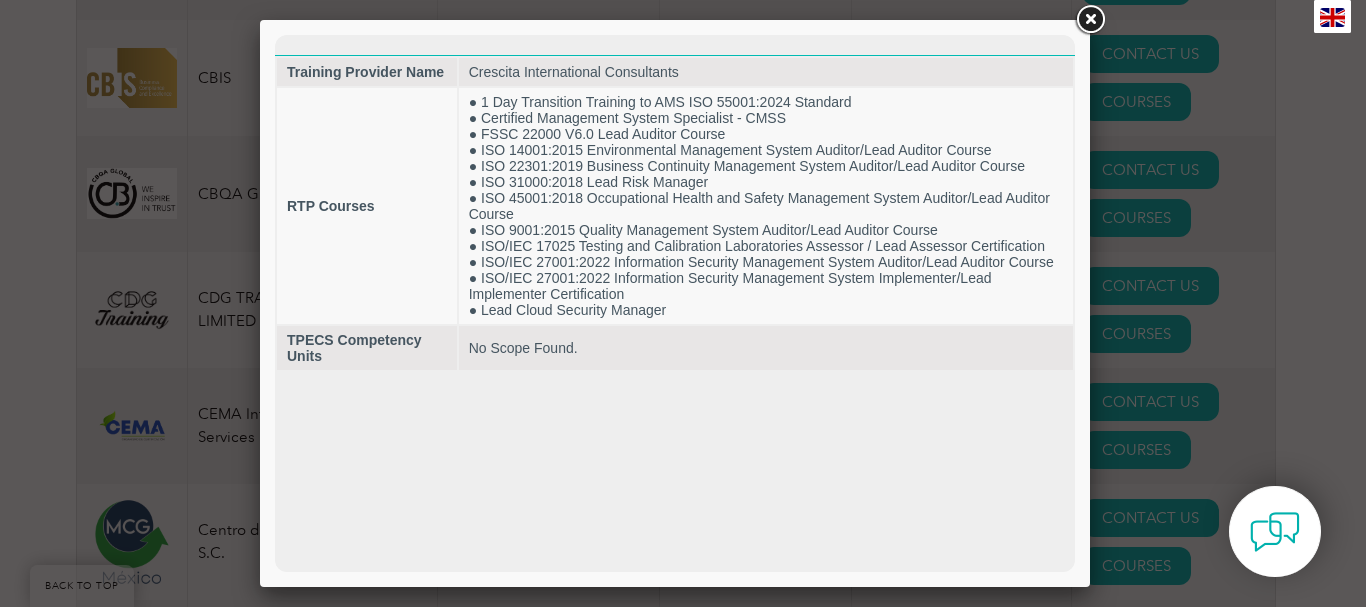 click at bounding box center [1090, 20] 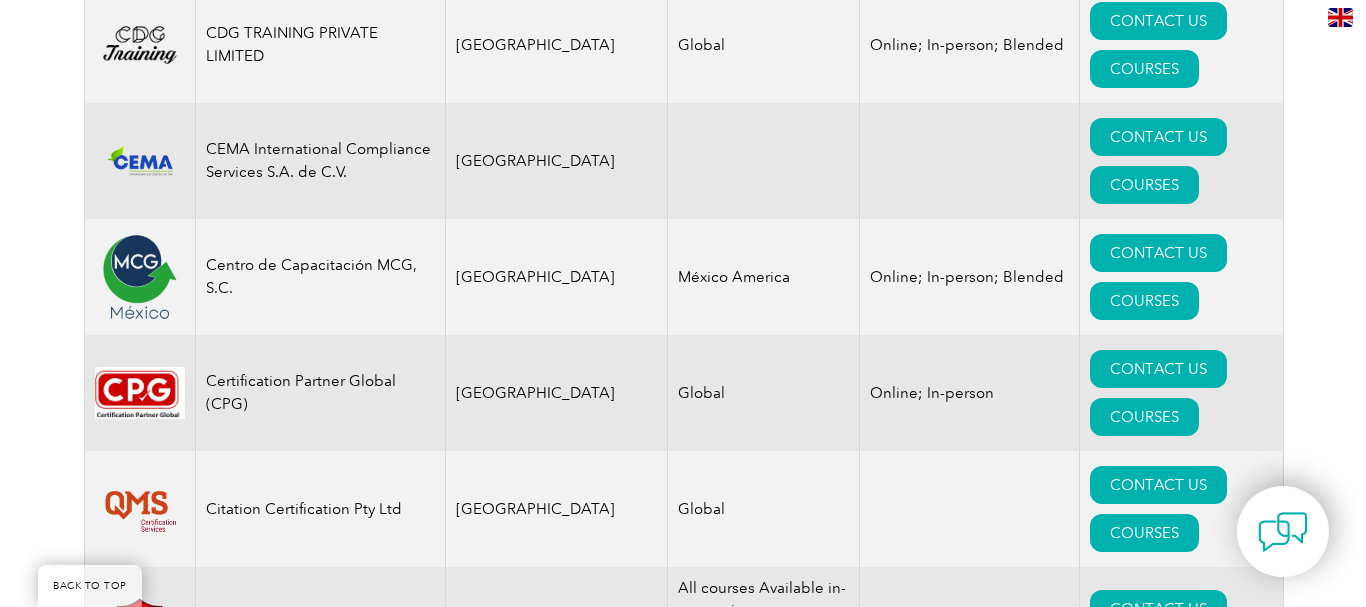 scroll, scrollTop: 6300, scrollLeft: 0, axis: vertical 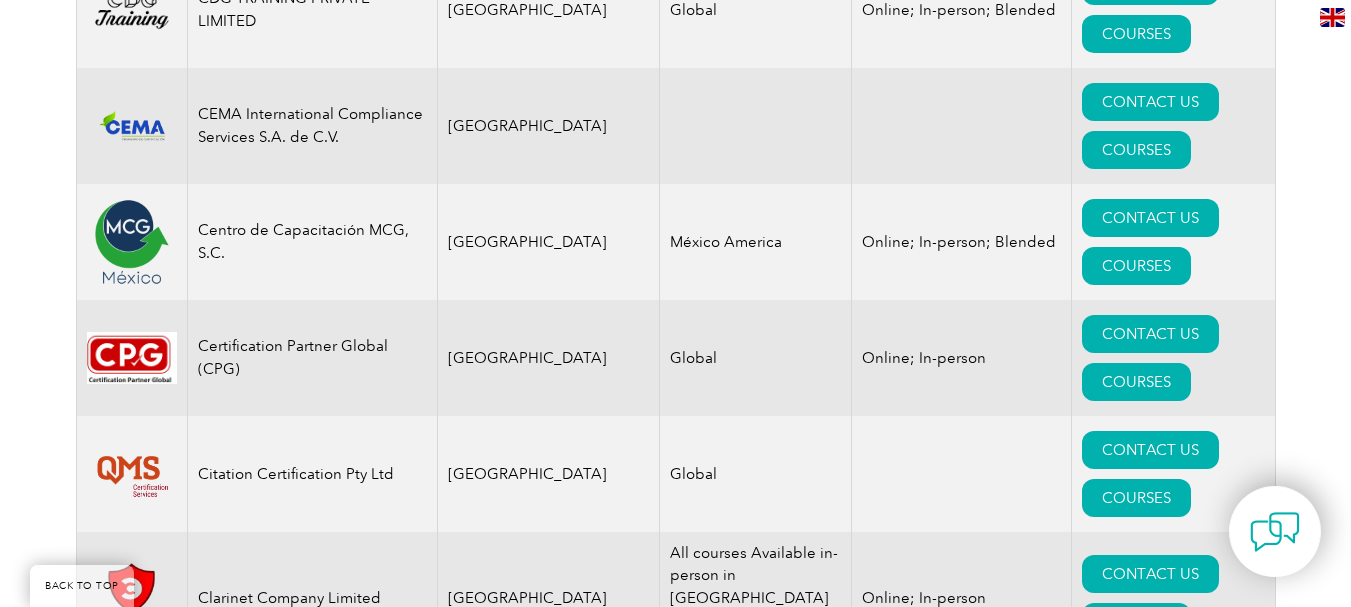 click on "COURSES" at bounding box center [1136, 2254] 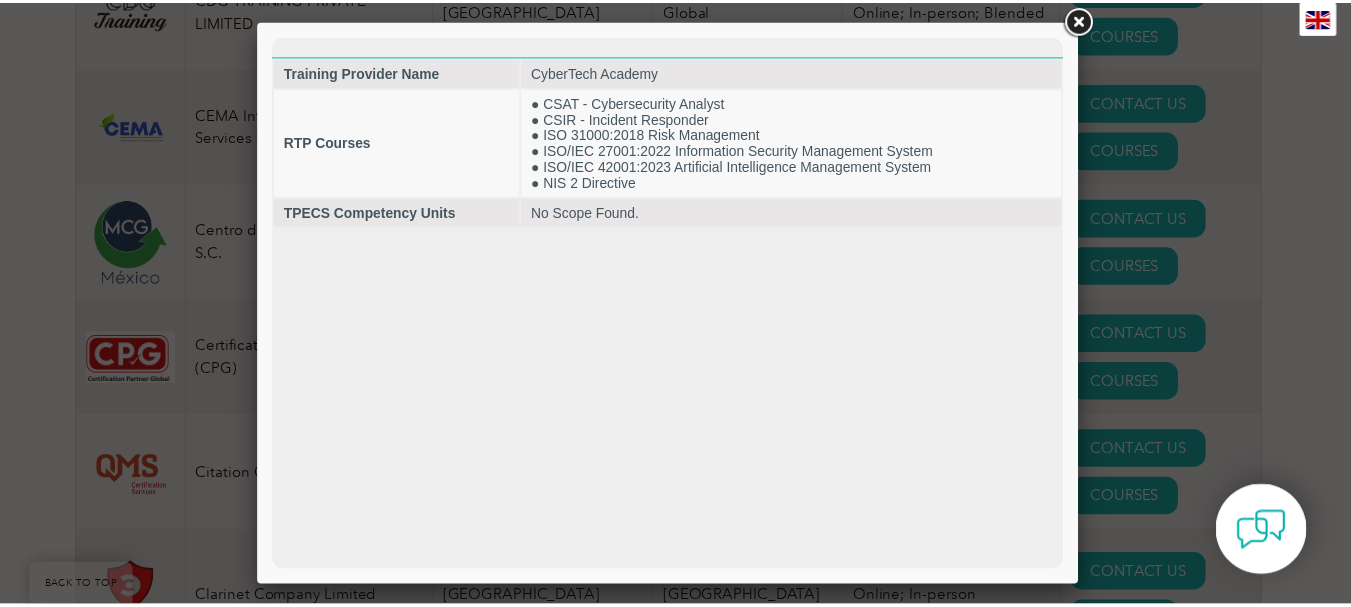 scroll, scrollTop: 0, scrollLeft: 0, axis: both 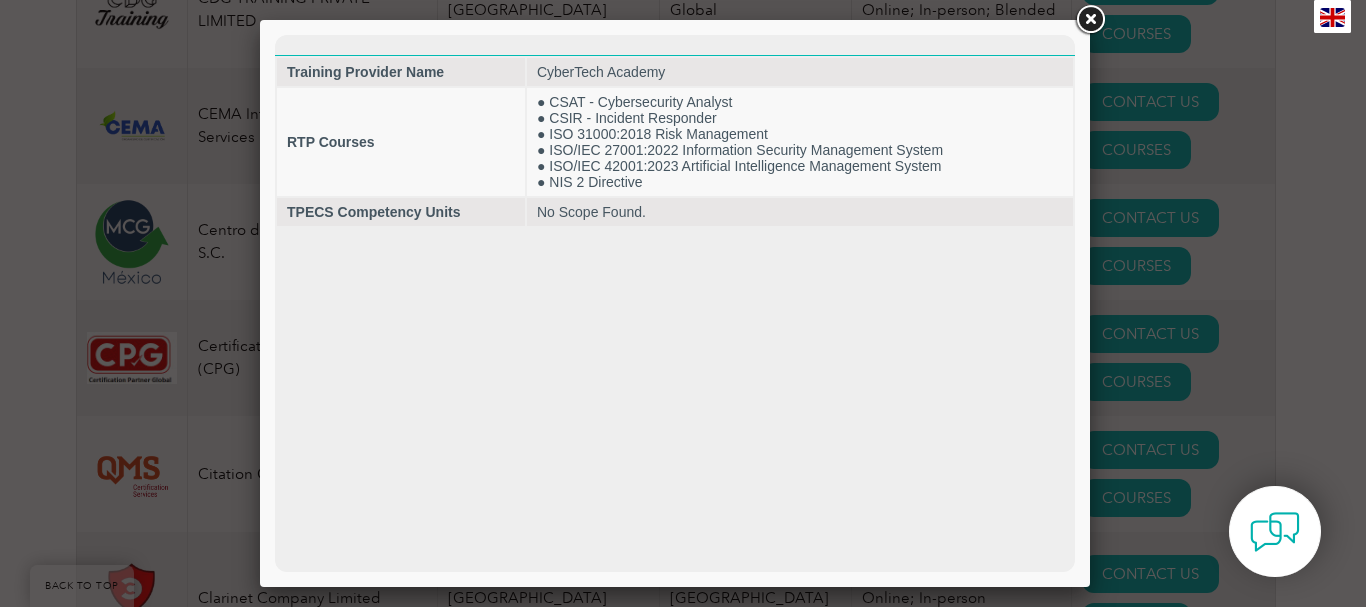 click at bounding box center (1090, 20) 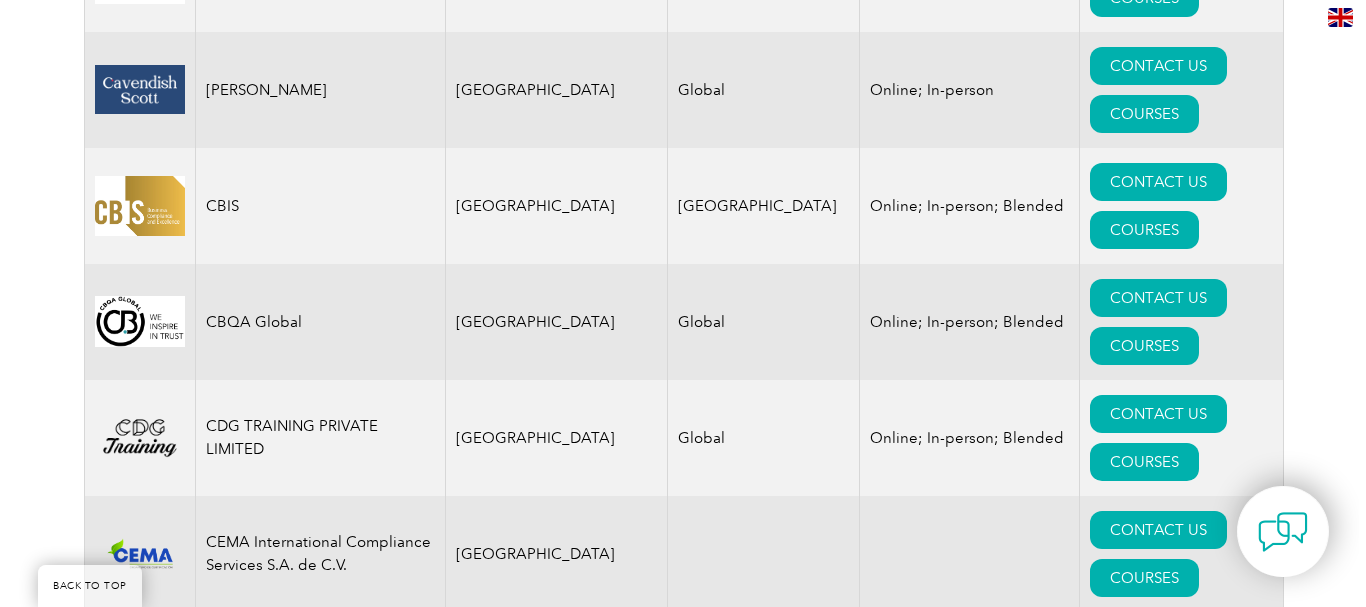 scroll, scrollTop: 5900, scrollLeft: 0, axis: vertical 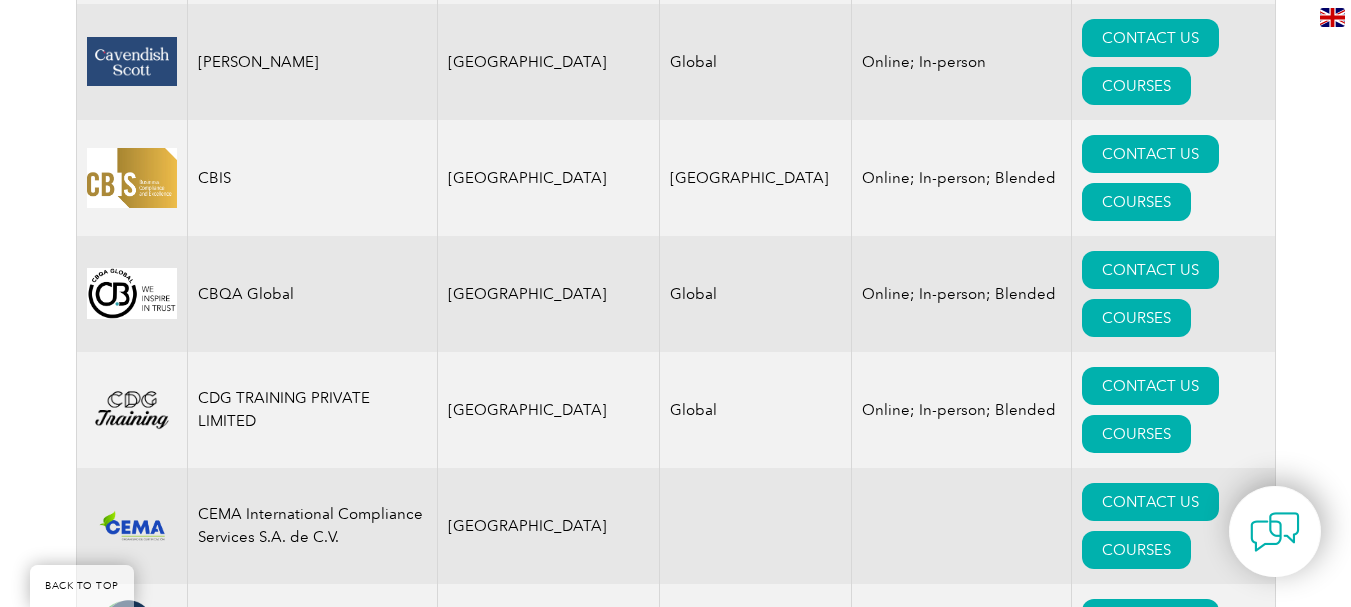 click on "CONTACT US" at bounding box center [1150, 2258] 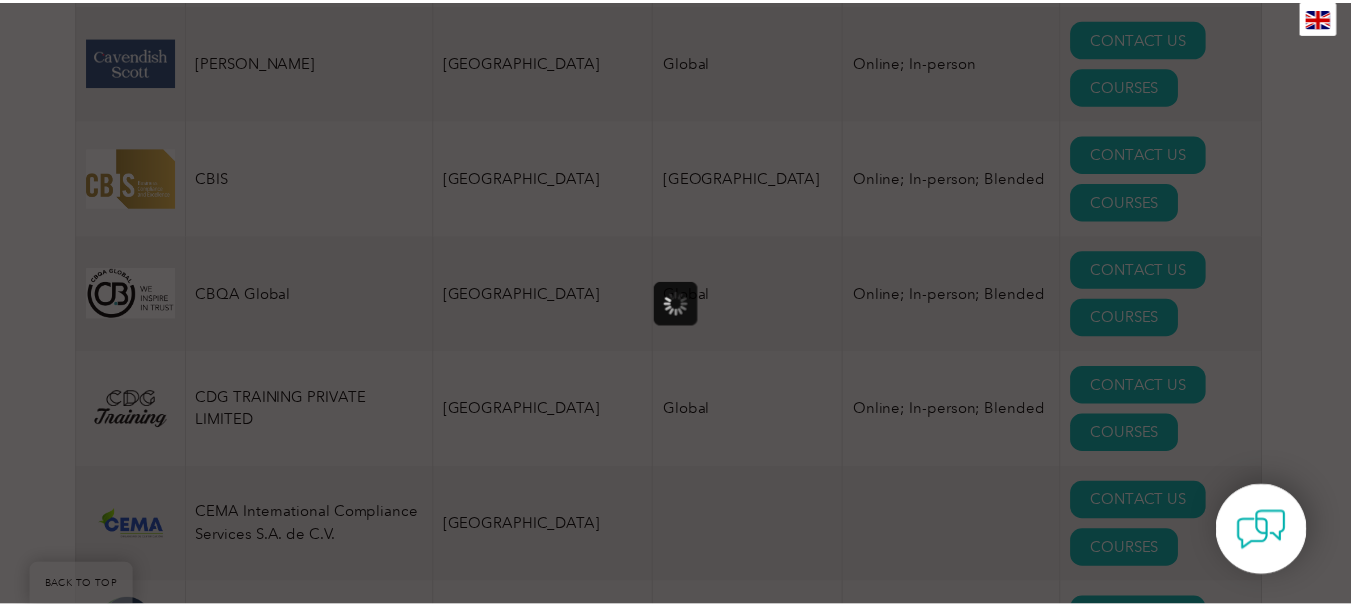 scroll, scrollTop: 0, scrollLeft: 0, axis: both 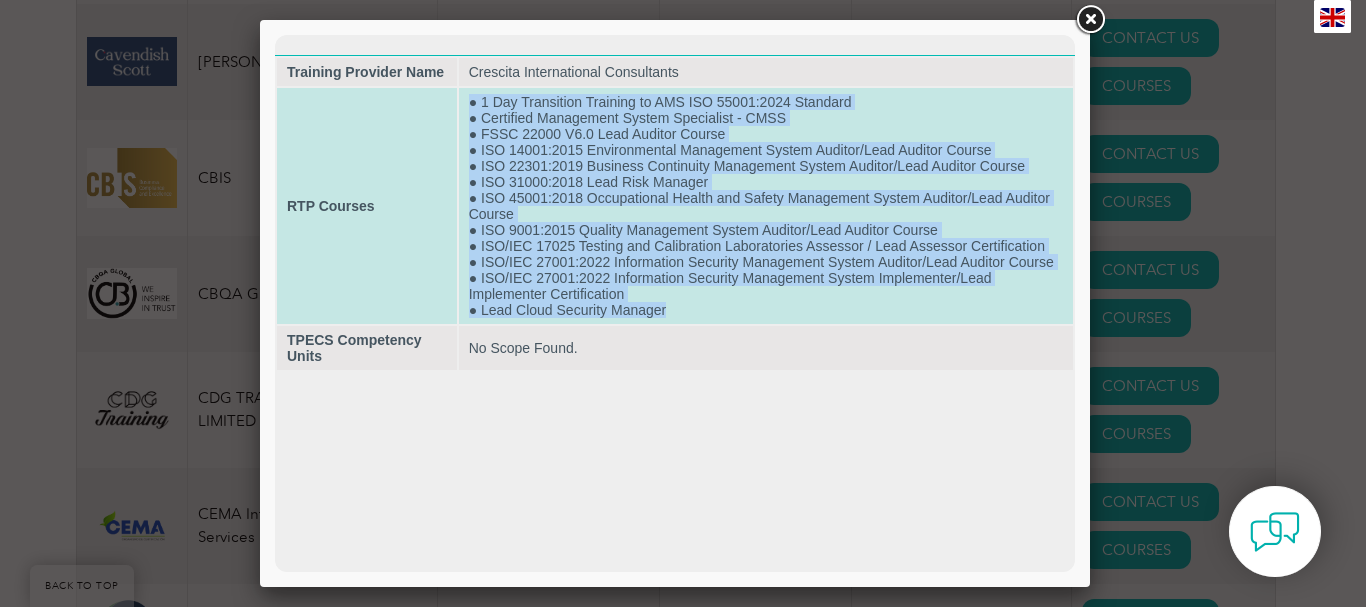 drag, startPoint x: 677, startPoint y: 305, endPoint x: 456, endPoint y: 97, distance: 303.48807 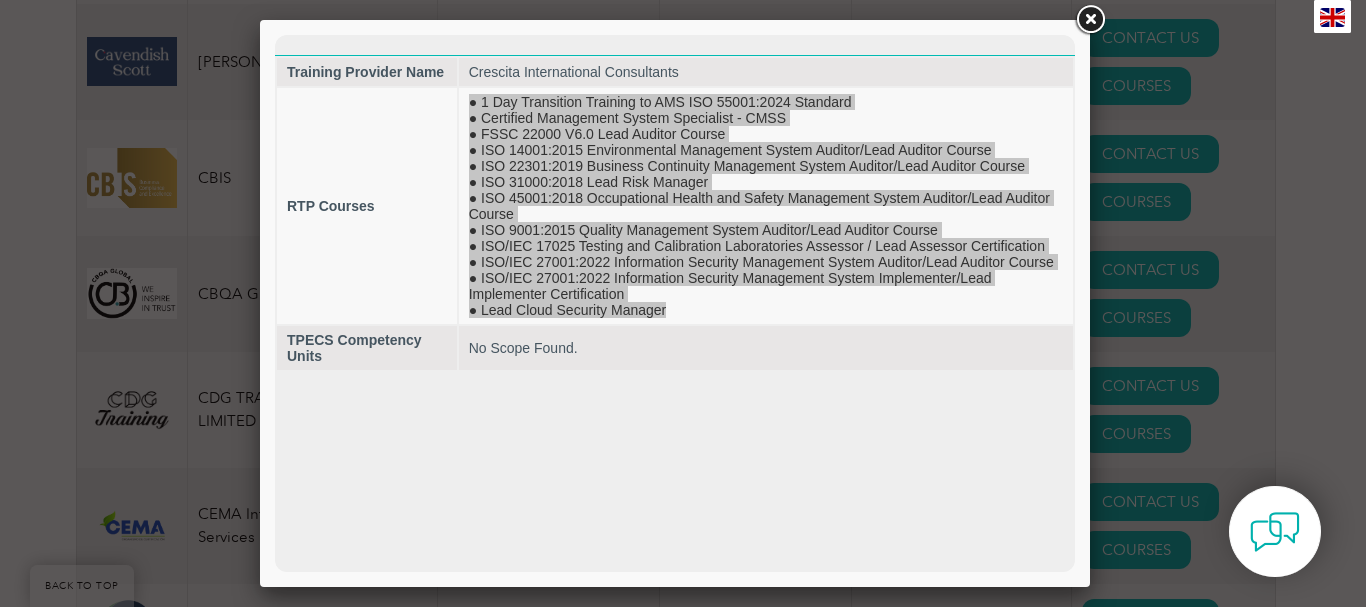 click at bounding box center [1090, 20] 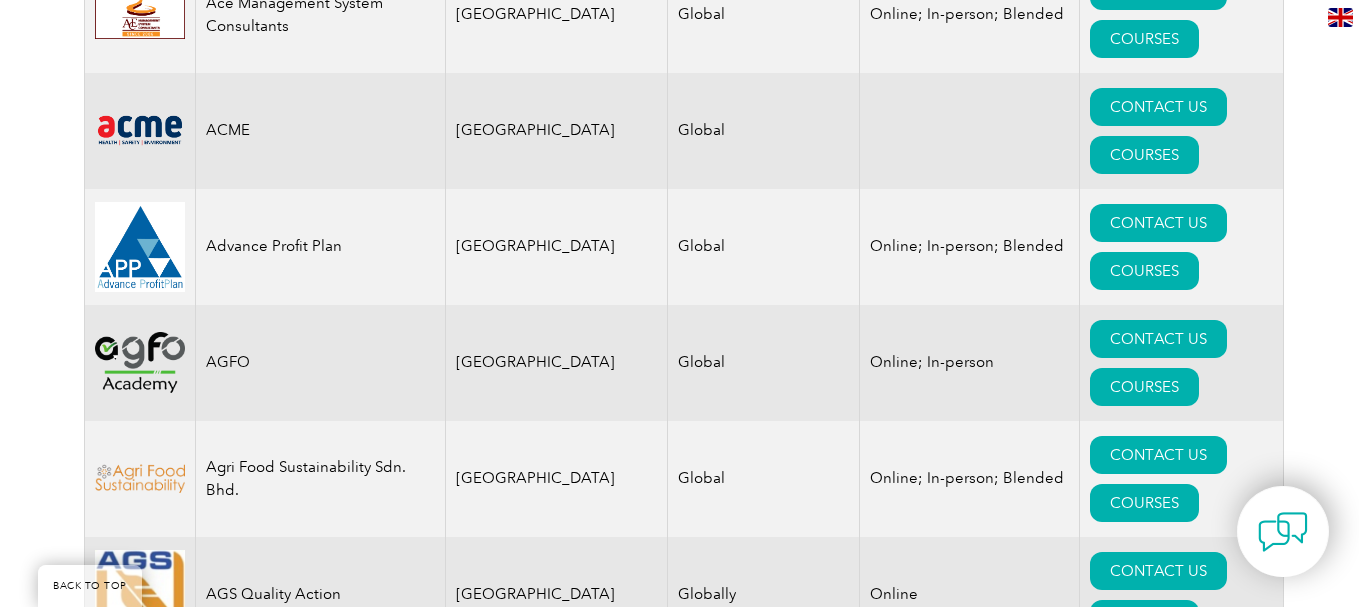 scroll, scrollTop: 1700, scrollLeft: 0, axis: vertical 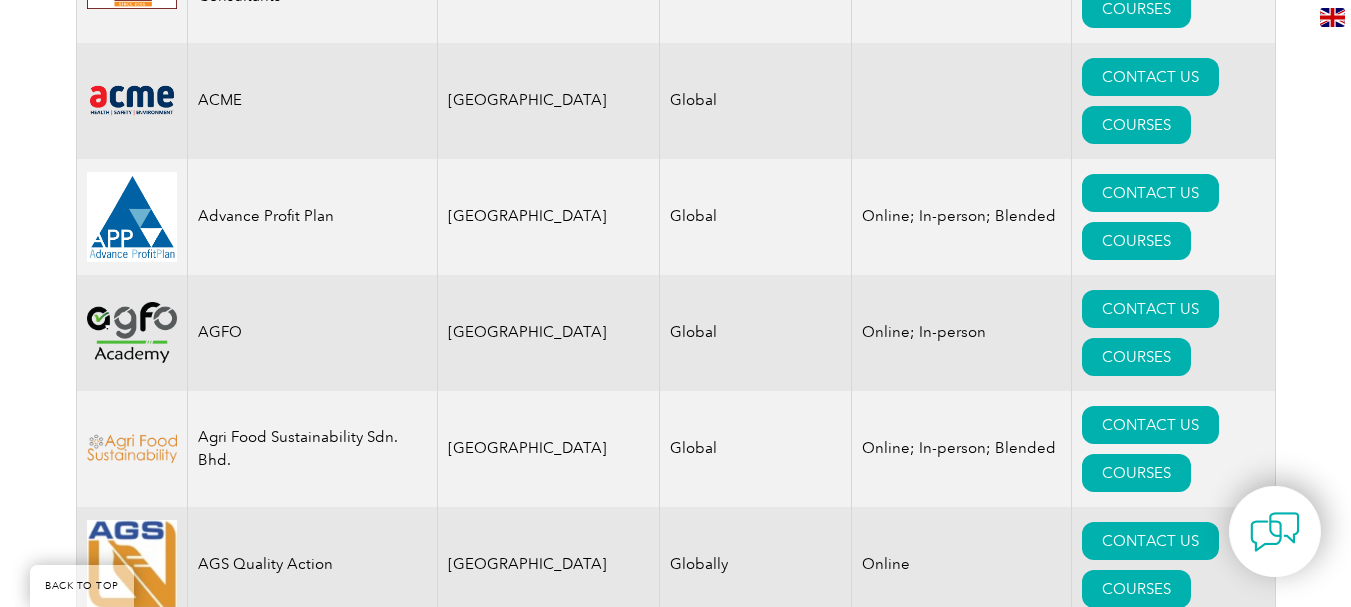 click on "COURSES" at bounding box center (1136, 959) 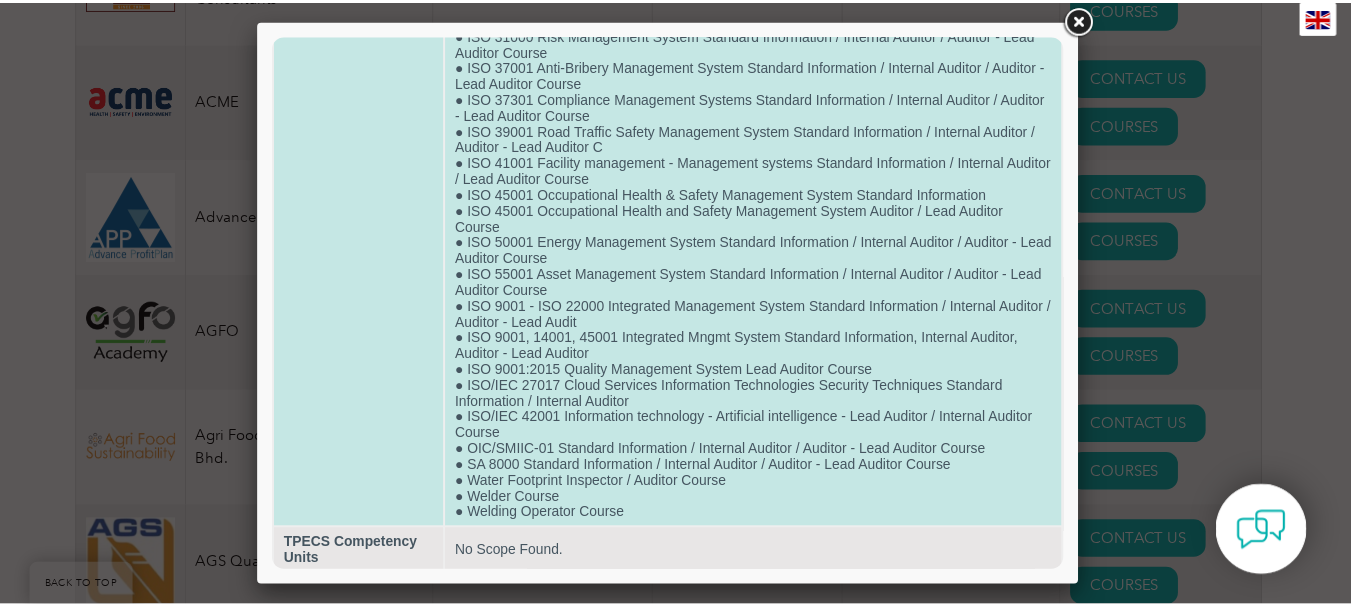 scroll, scrollTop: 1336, scrollLeft: 0, axis: vertical 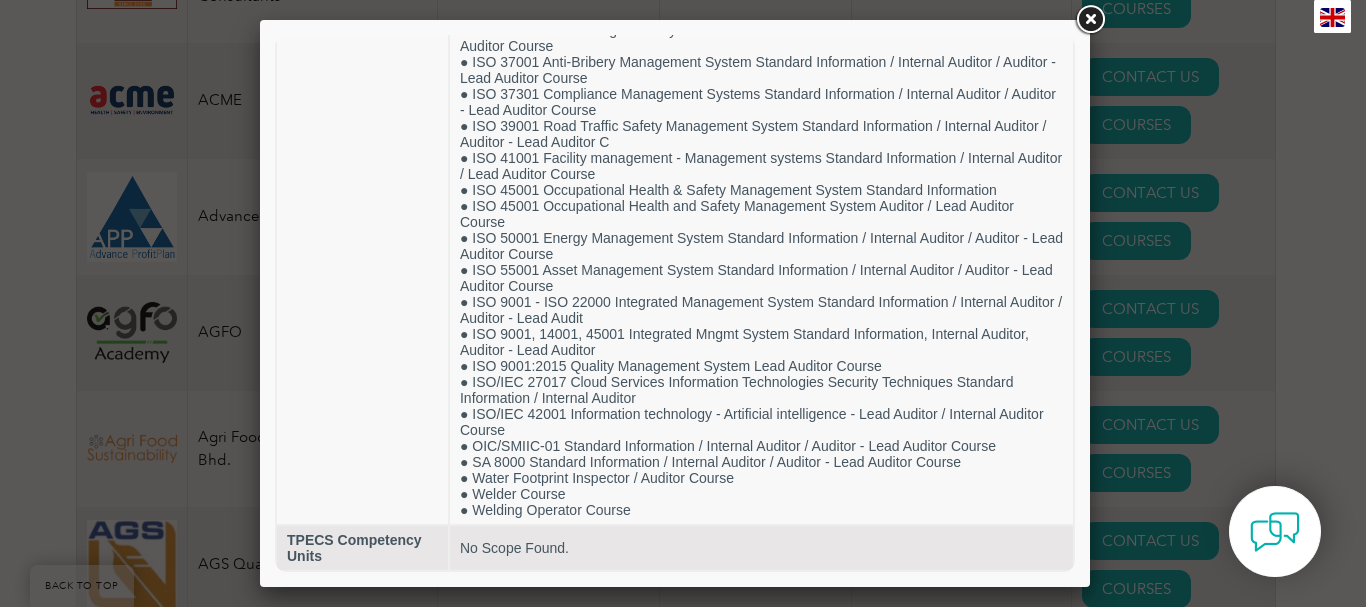 click at bounding box center [1090, 20] 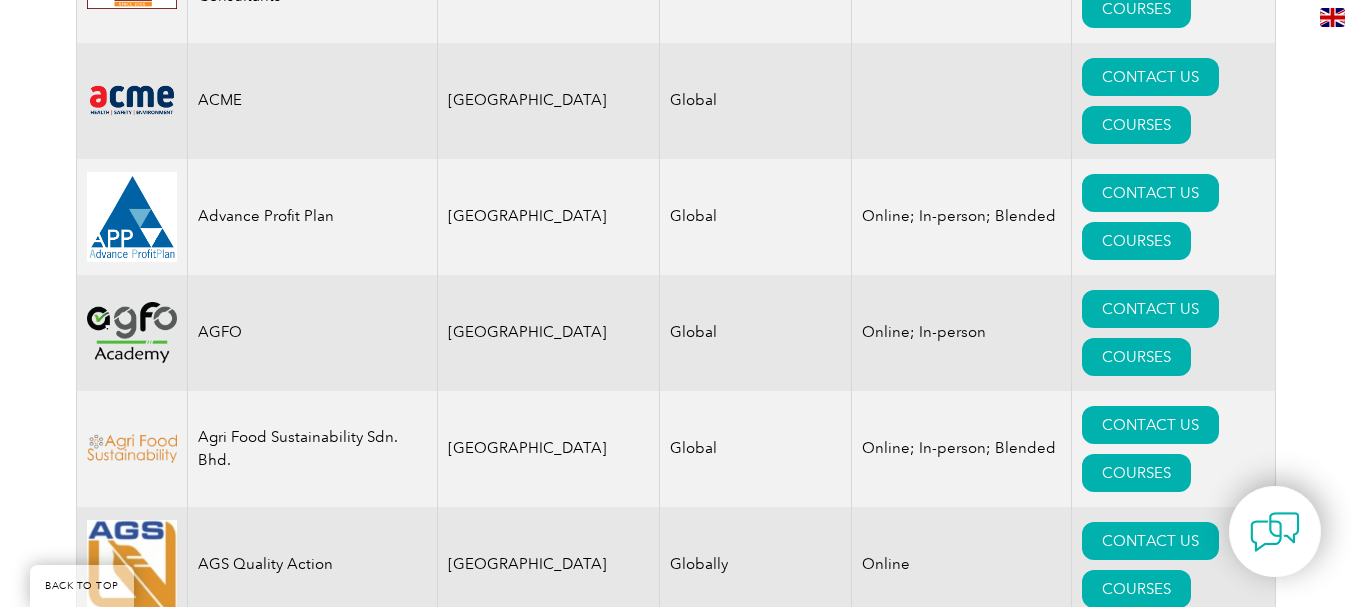 click on "CONTACT US" at bounding box center (1150, 911) 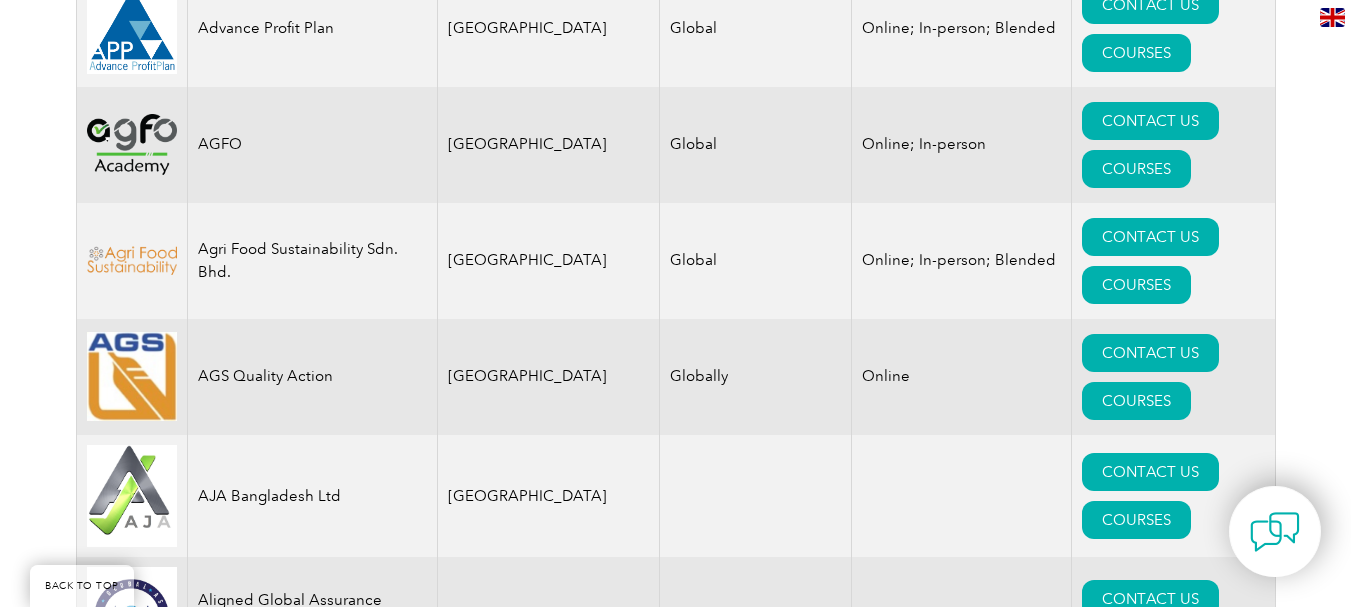 scroll, scrollTop: 1900, scrollLeft: 0, axis: vertical 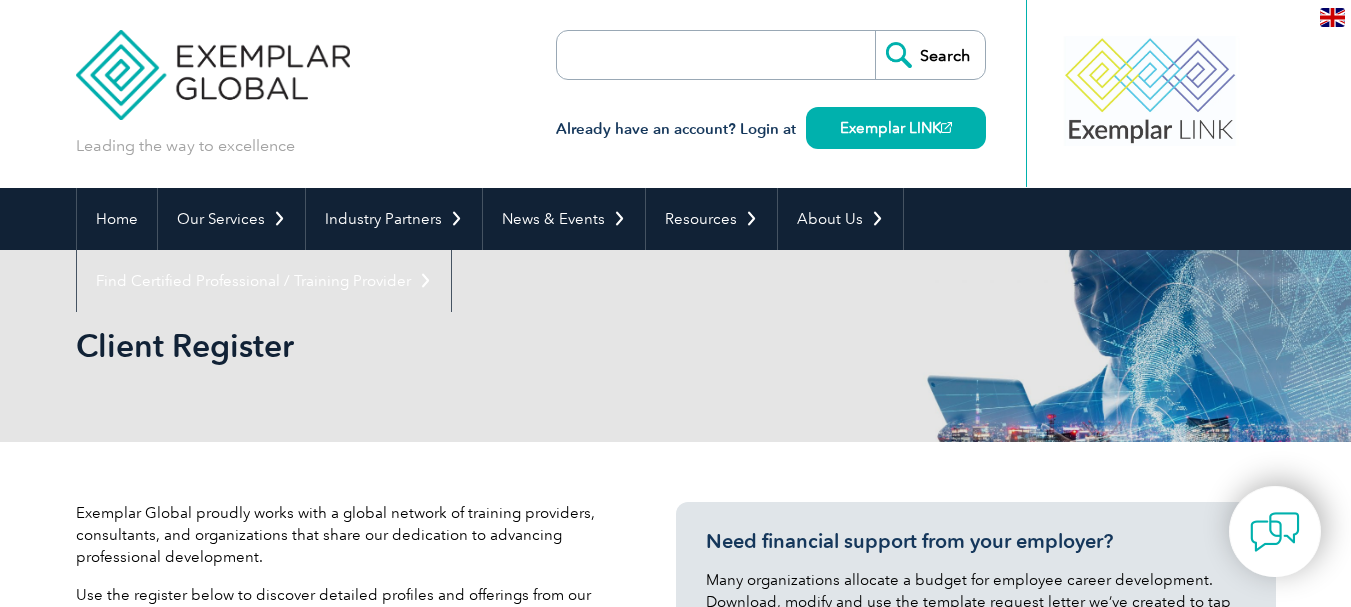 click at bounding box center (213, 60) 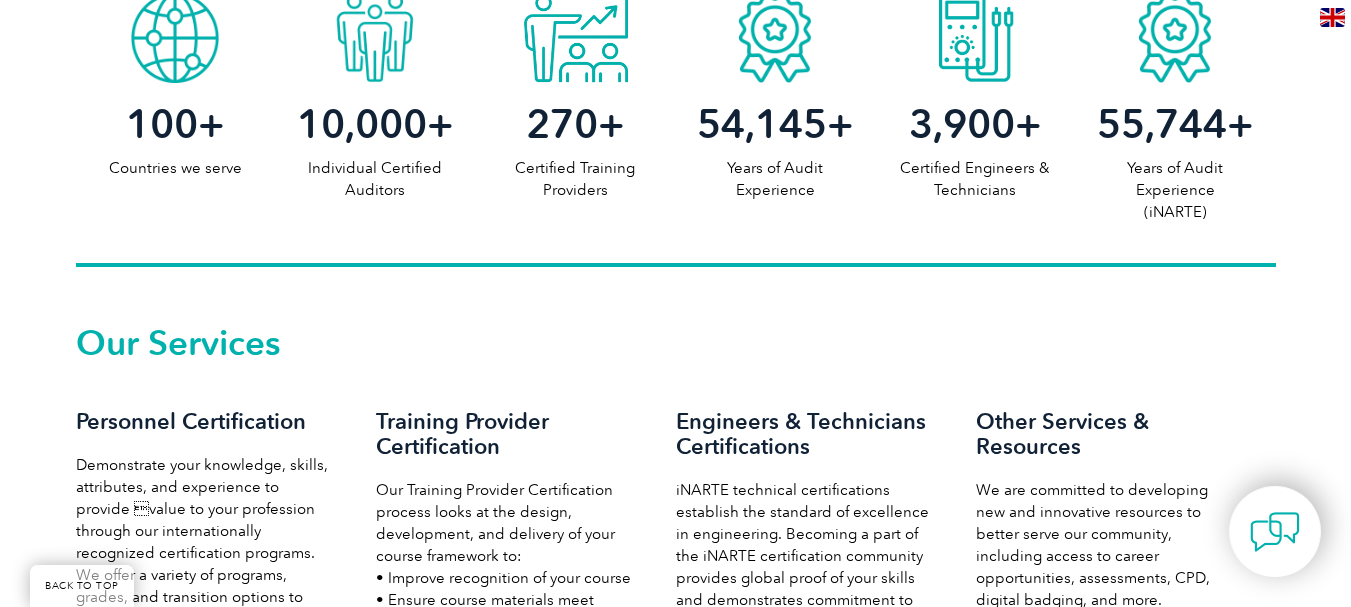 scroll, scrollTop: 1400, scrollLeft: 0, axis: vertical 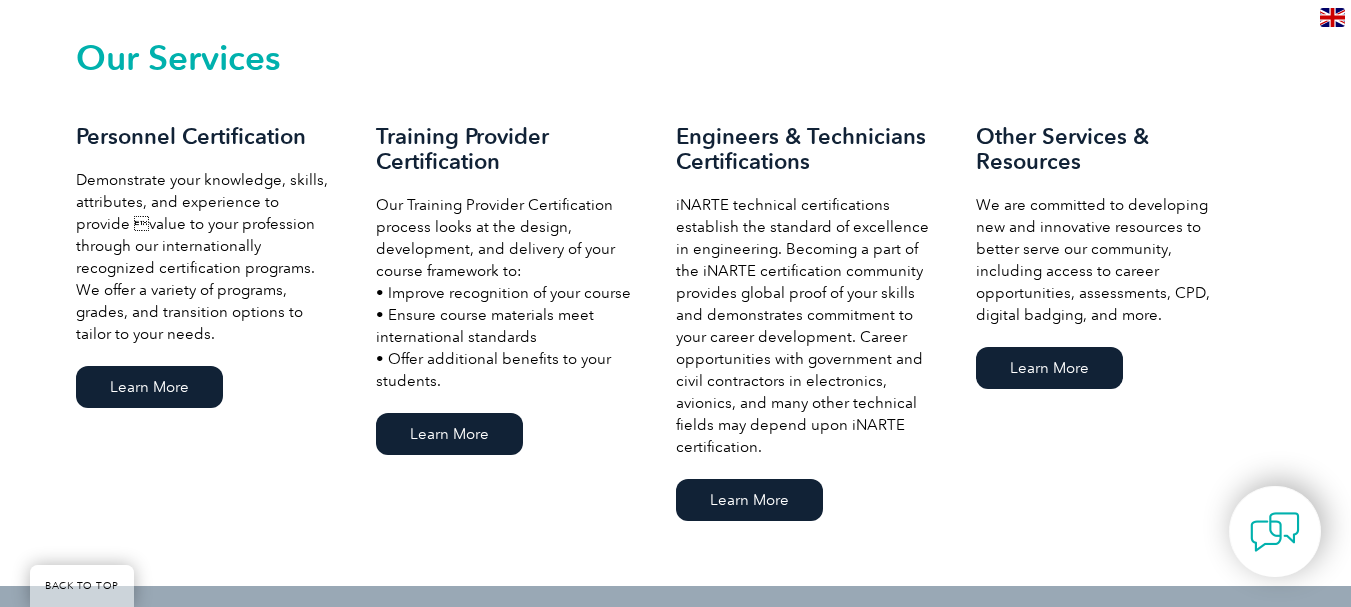 click on "Personnel Certification   Demonstrate your knowledge, skills, attributes, and experience to provide value to your profession through our internationally recognized certification programs.  We offer a variety of programs, grades, and transition options to tailor to your needs.   Learn More" at bounding box center [226, 268] 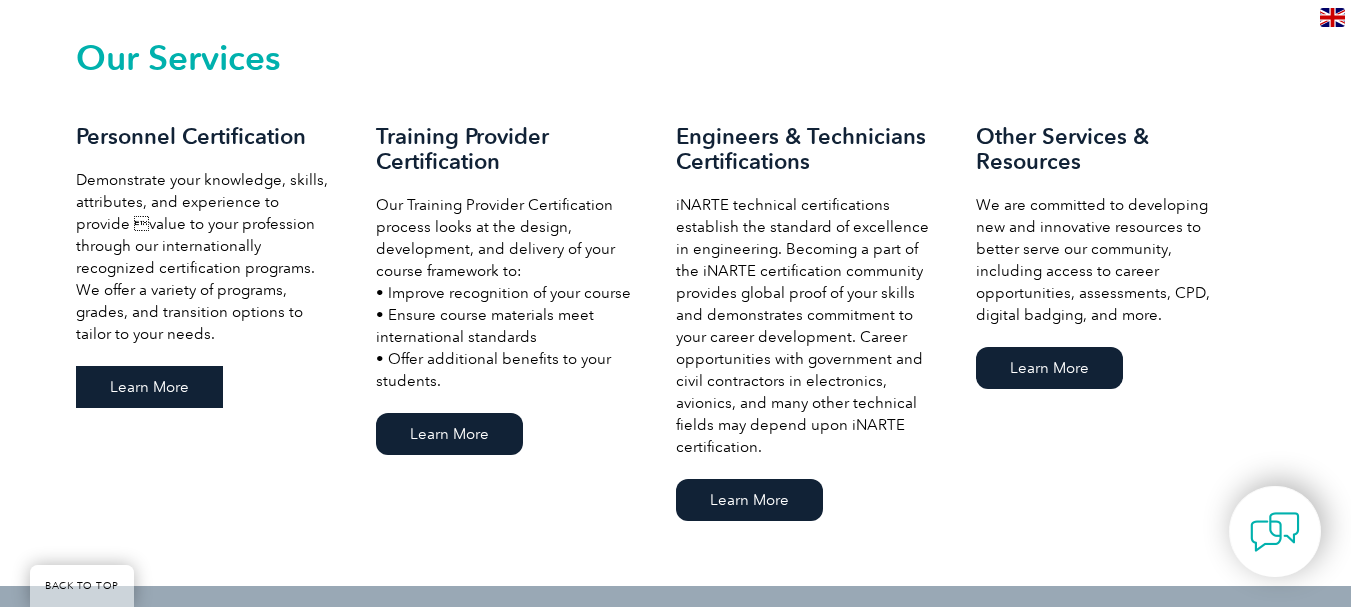 click on "Learn More" at bounding box center [149, 387] 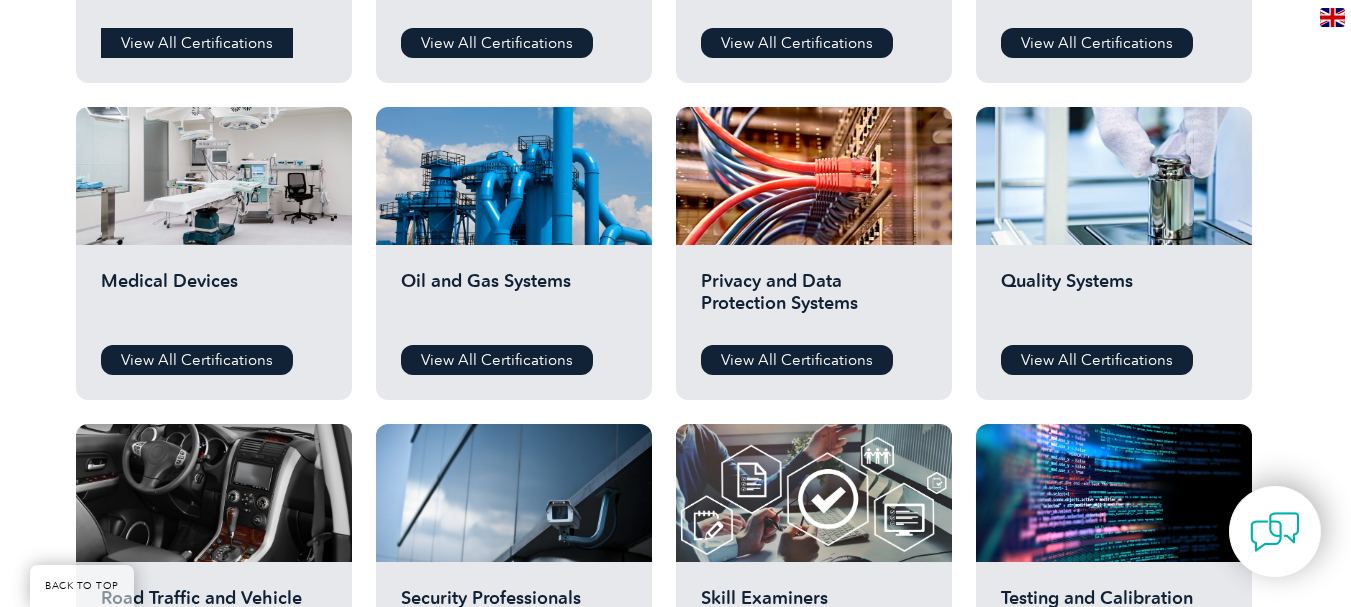 scroll, scrollTop: 1300, scrollLeft: 0, axis: vertical 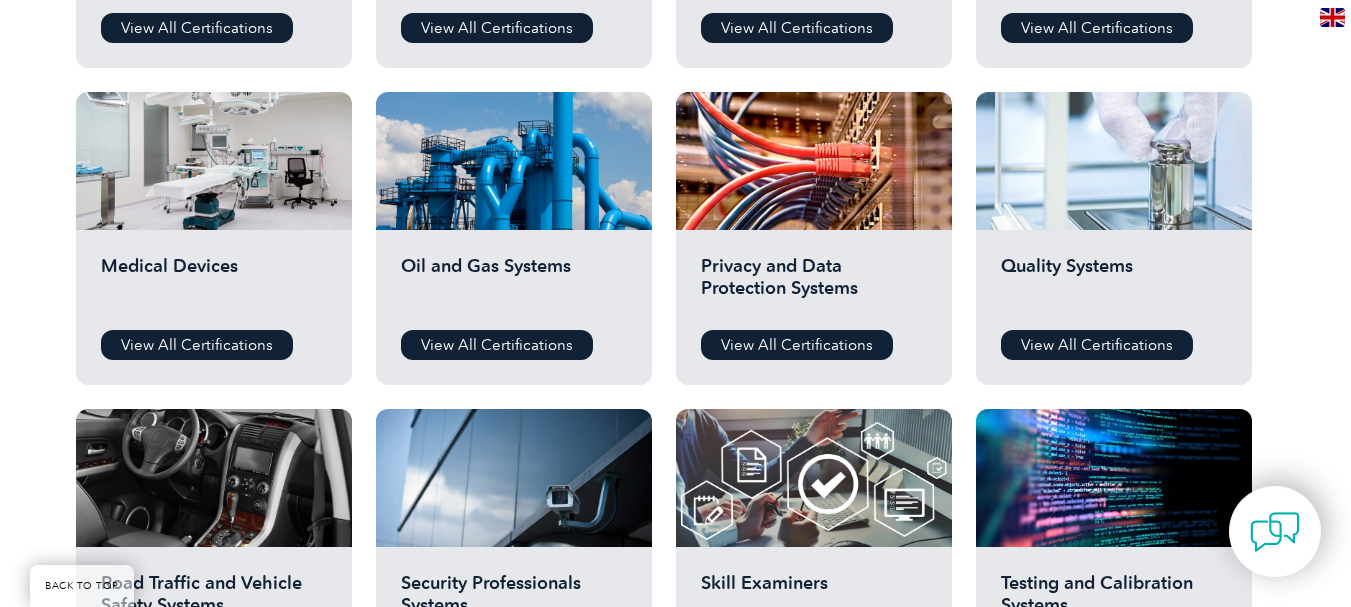 click at bounding box center [1114, 161] 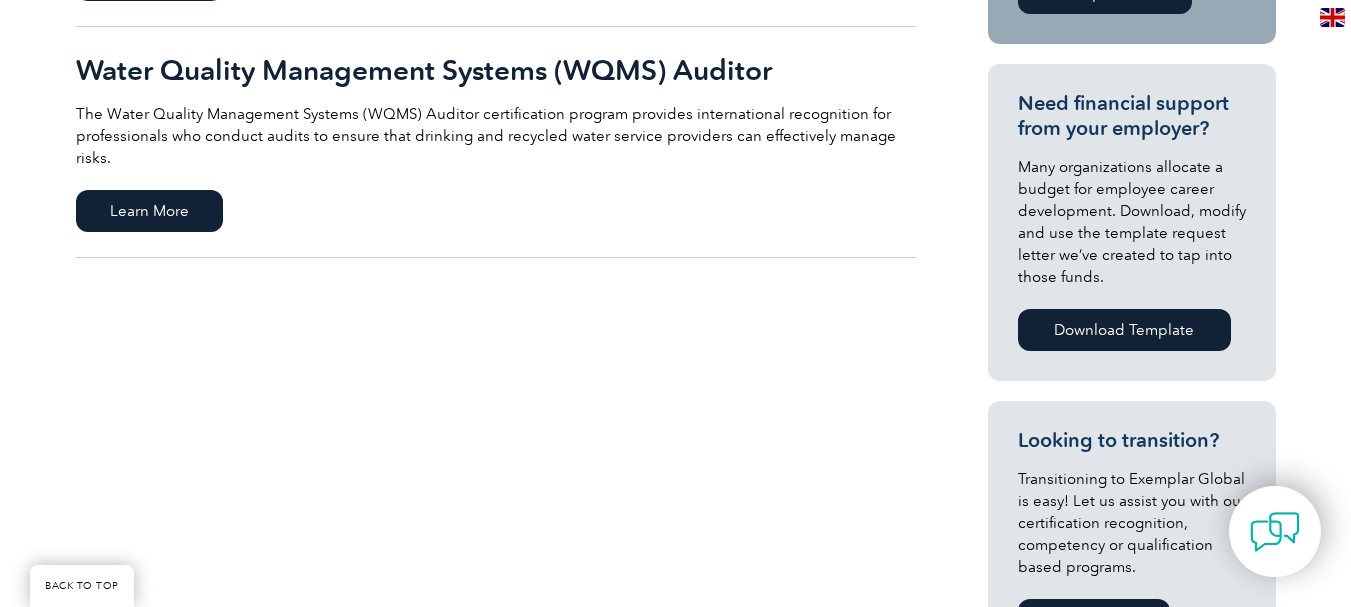 scroll, scrollTop: 727, scrollLeft: 0, axis: vertical 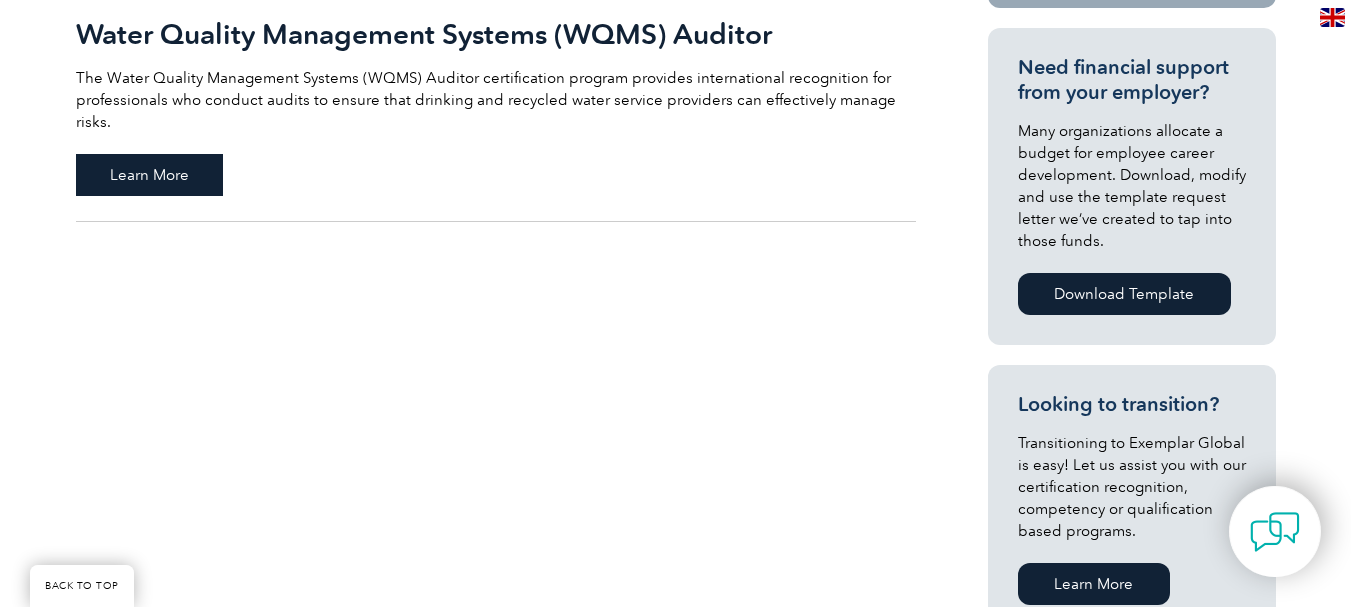 click on "Learn More" at bounding box center (149, 175) 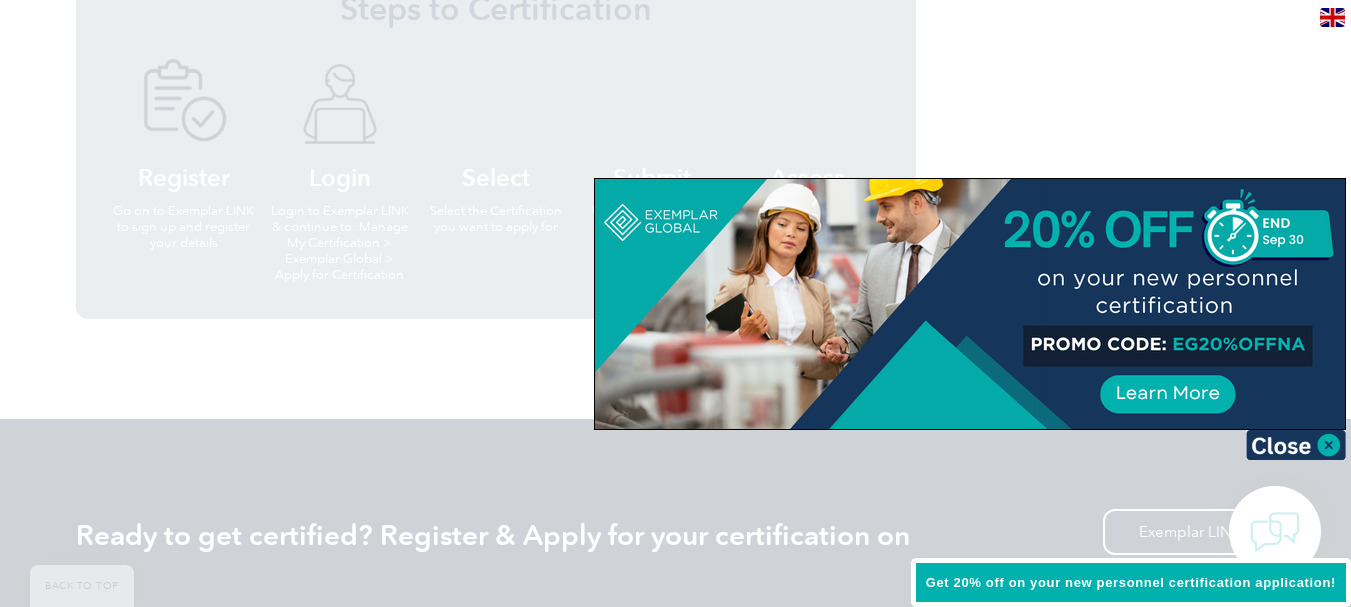 scroll, scrollTop: 2042, scrollLeft: 0, axis: vertical 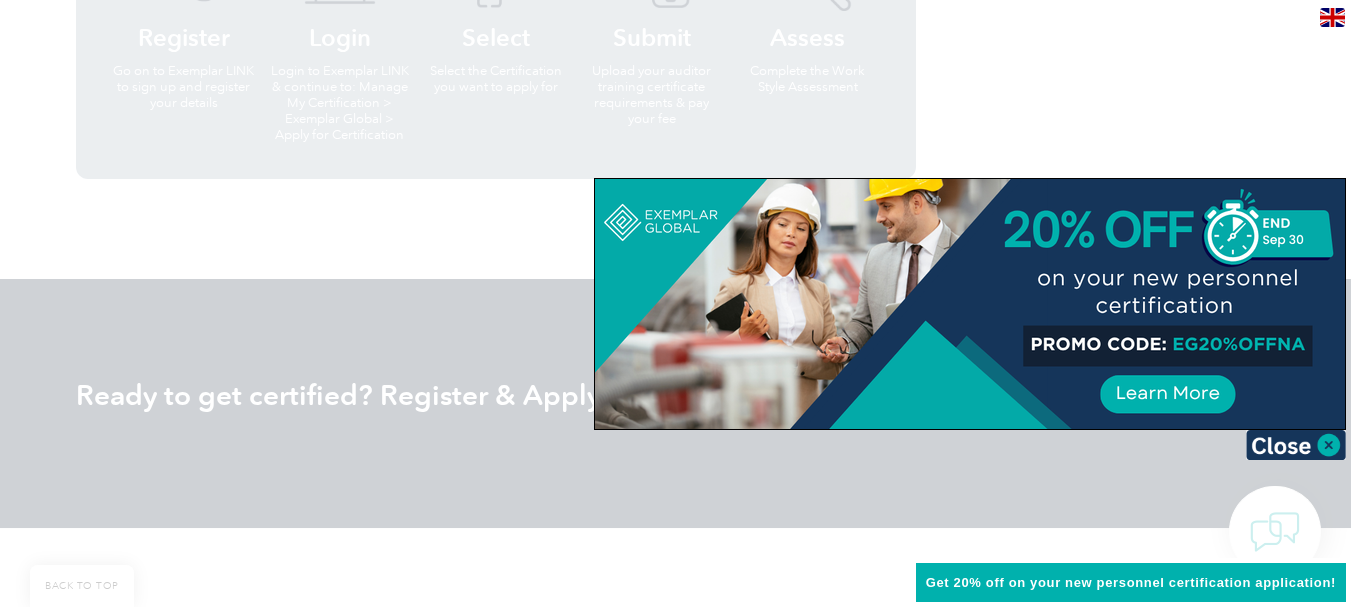 click at bounding box center (1296, 445) 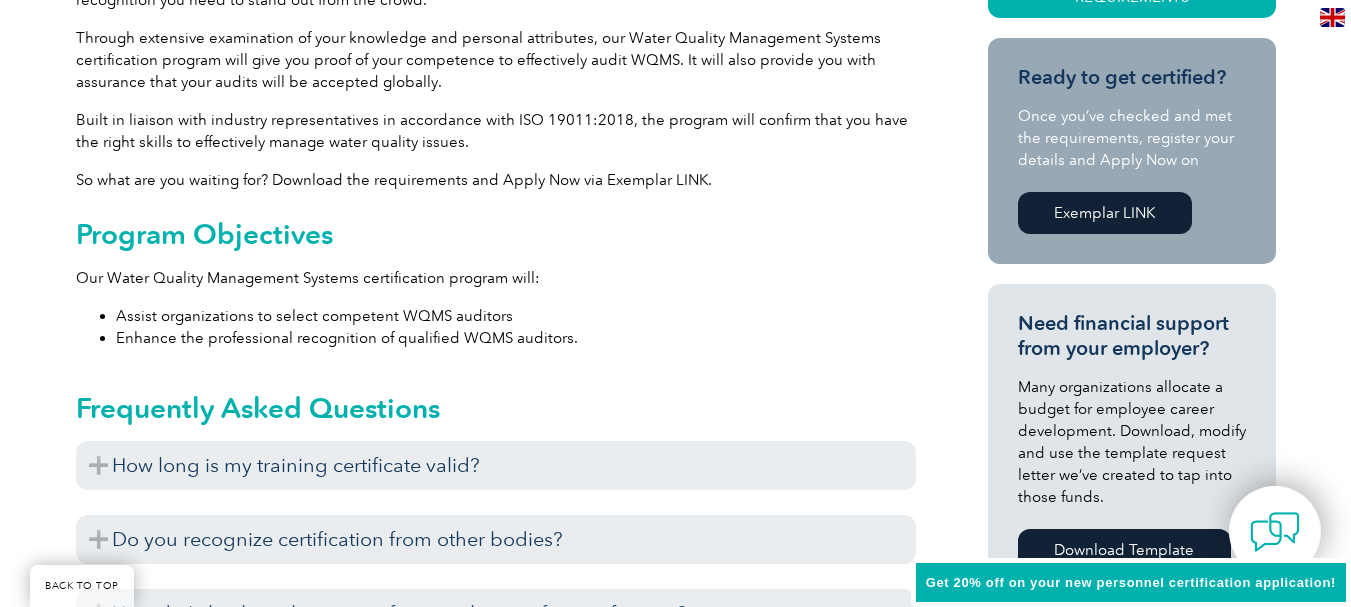scroll, scrollTop: 642, scrollLeft: 0, axis: vertical 